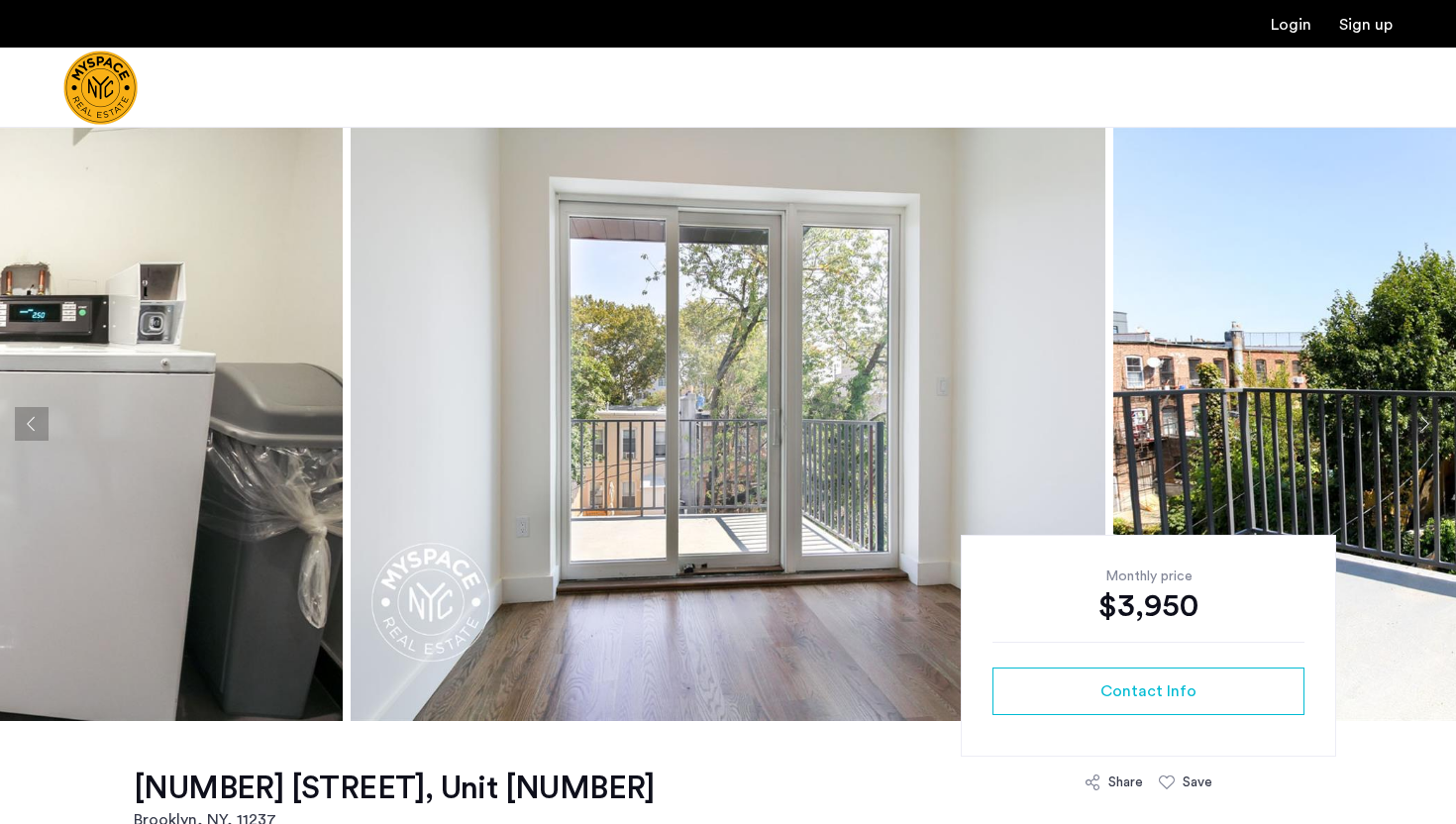 scroll, scrollTop: 282, scrollLeft: 0, axis: vertical 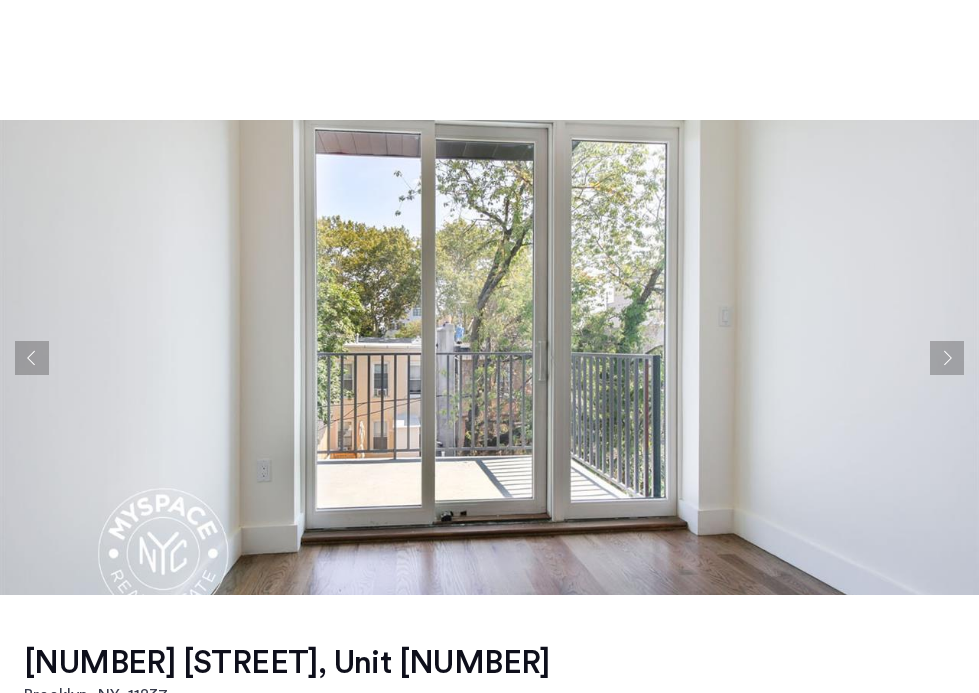 click 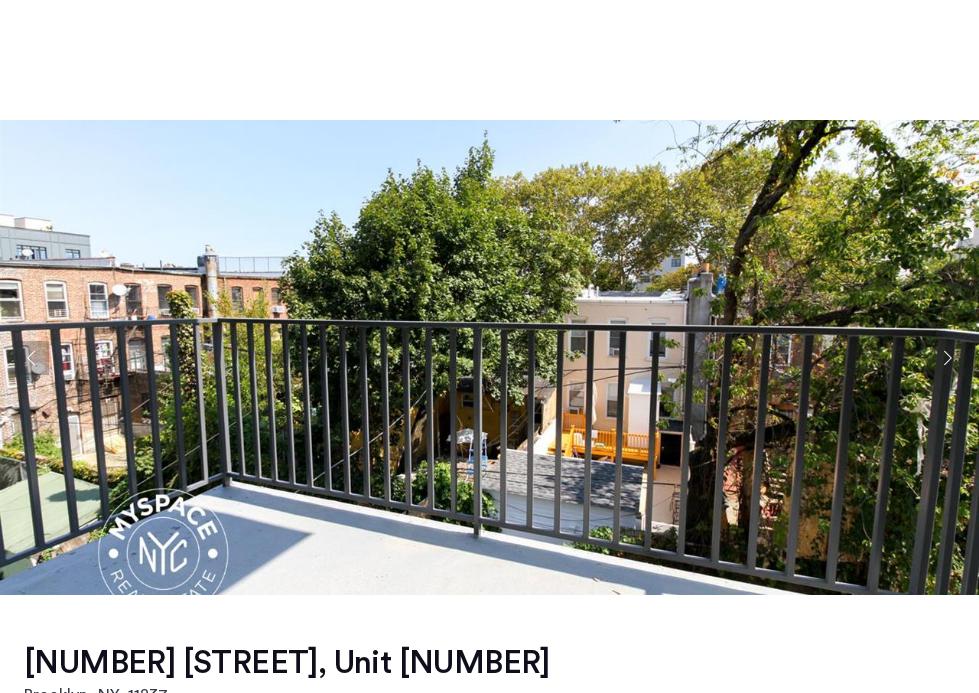 click 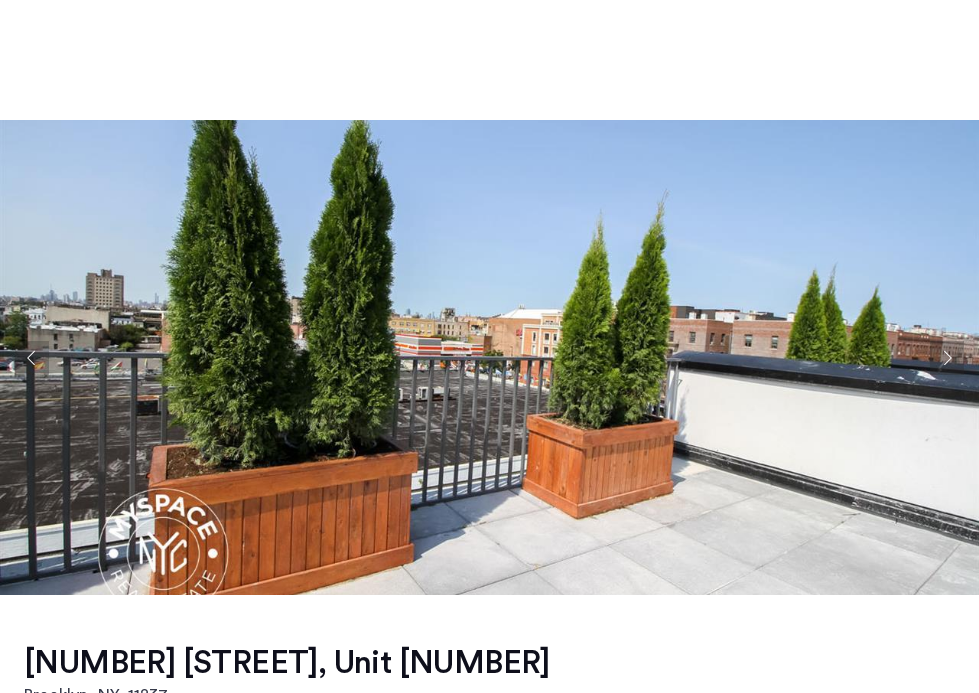 click 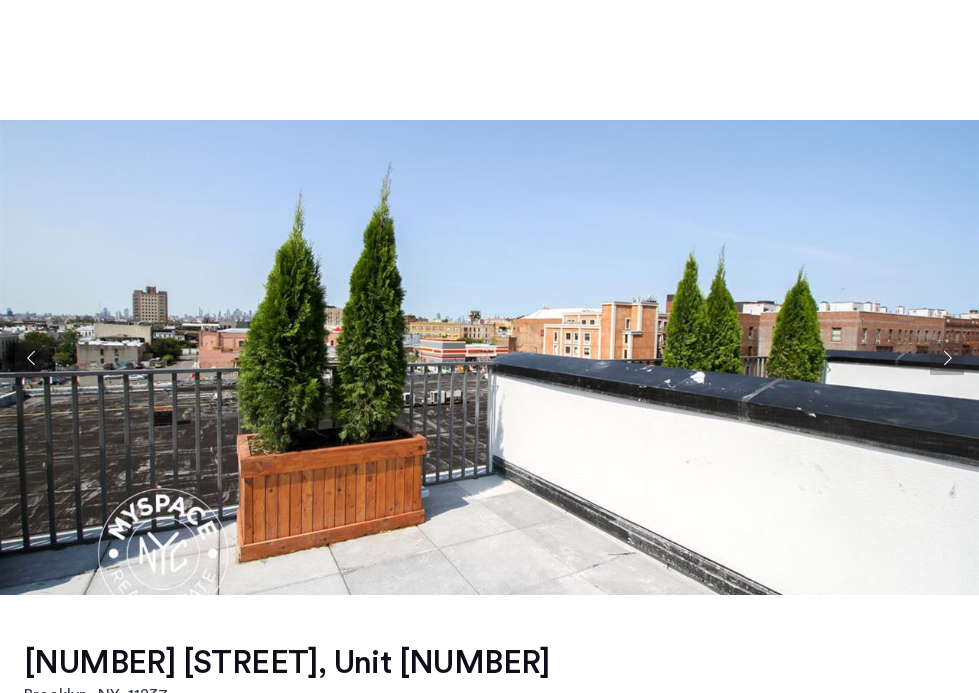 click 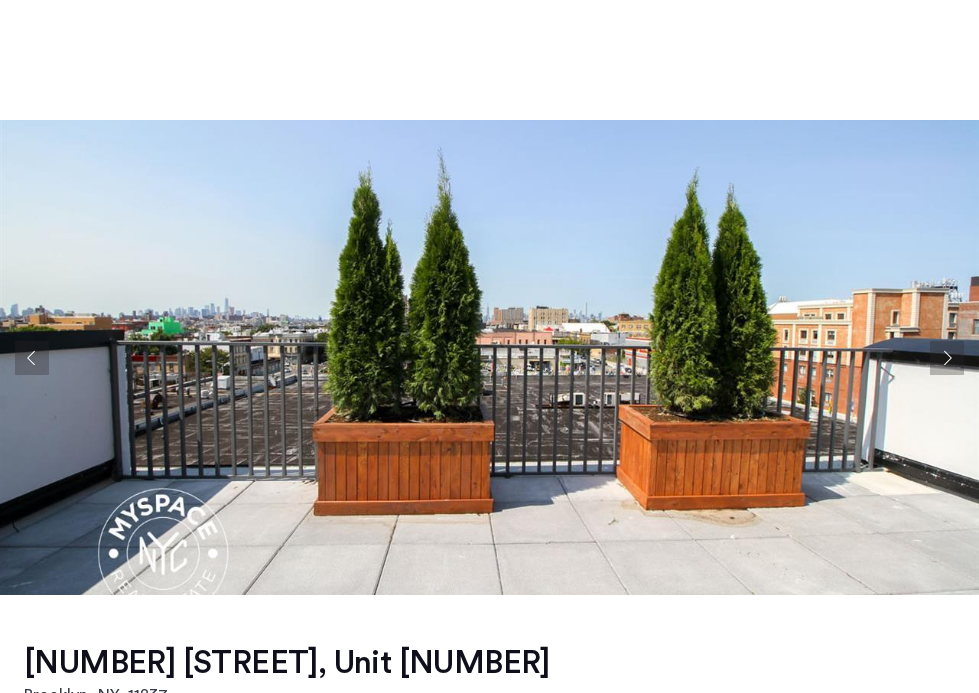 click 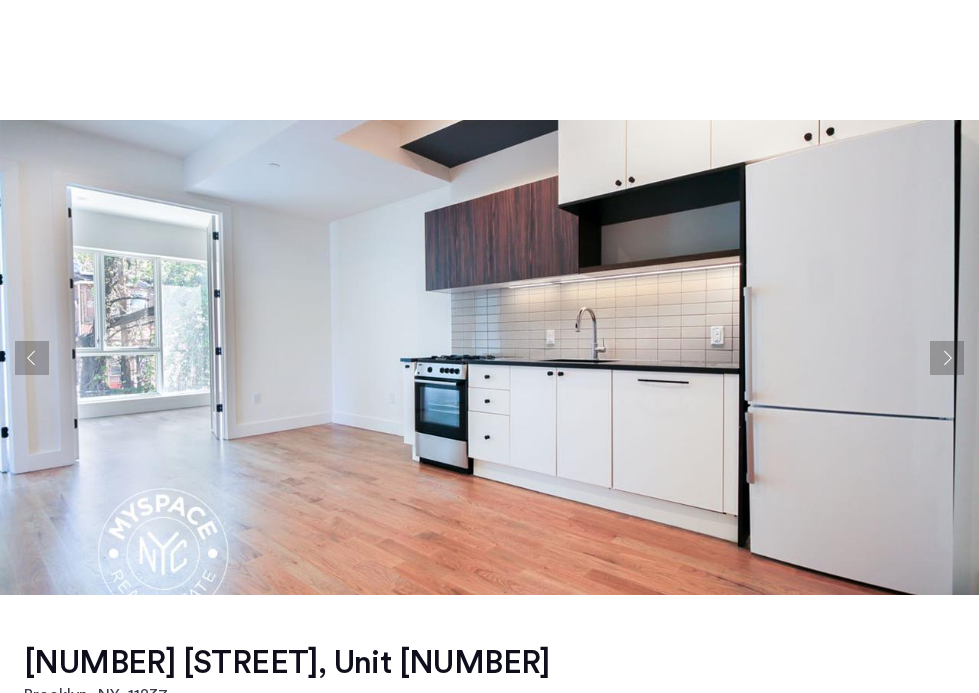 click 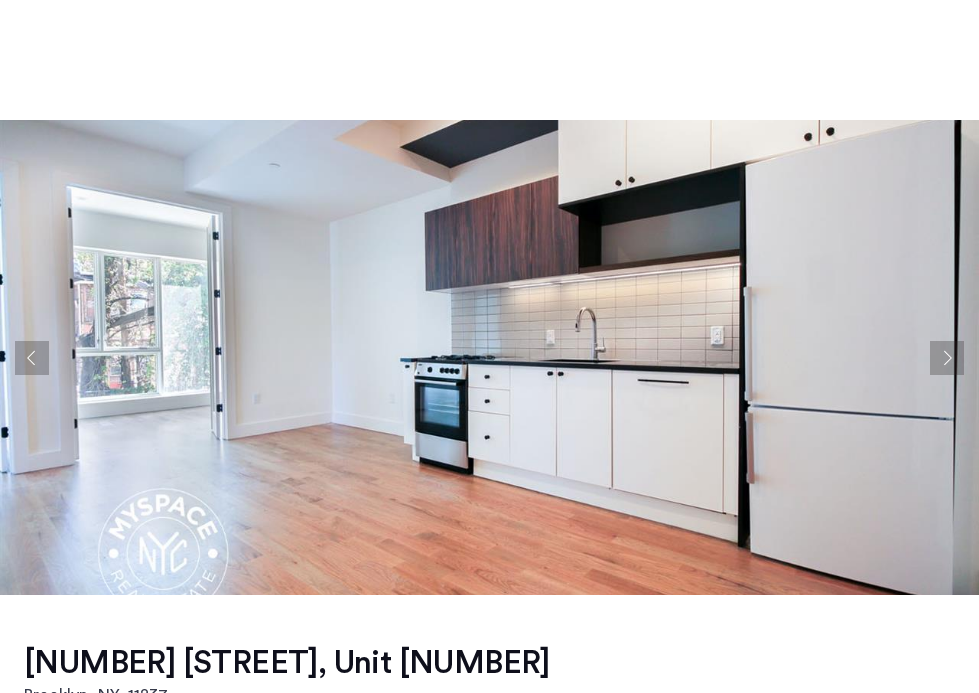 click 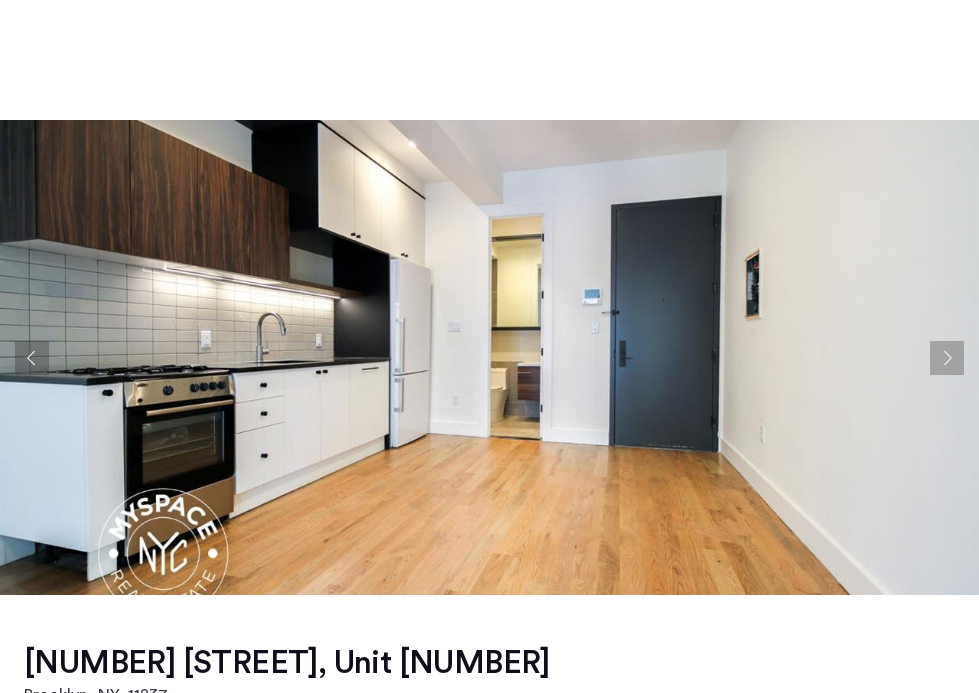 click 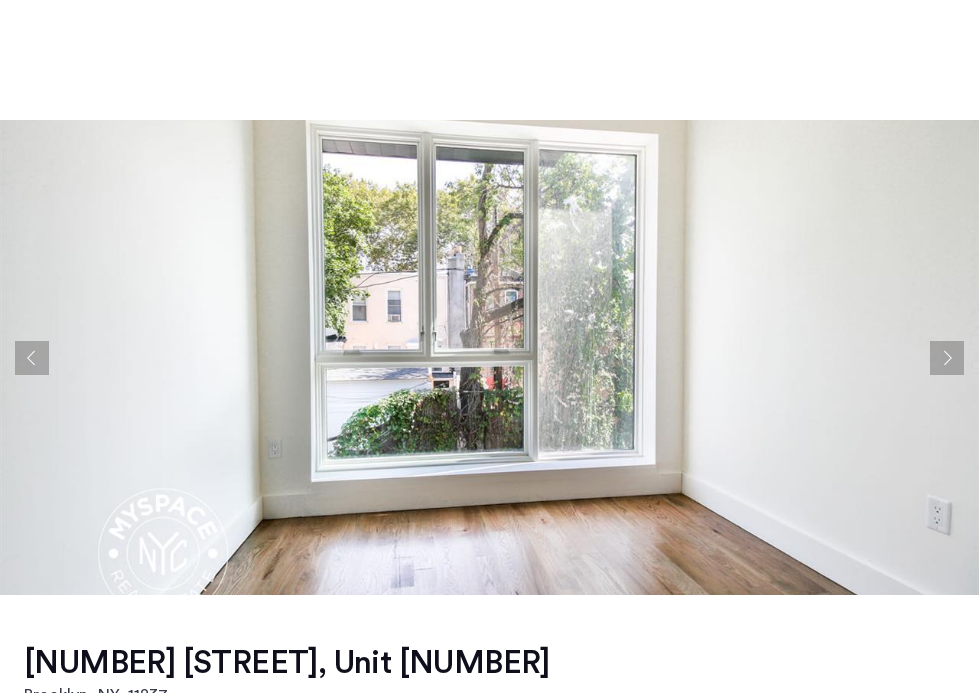 click 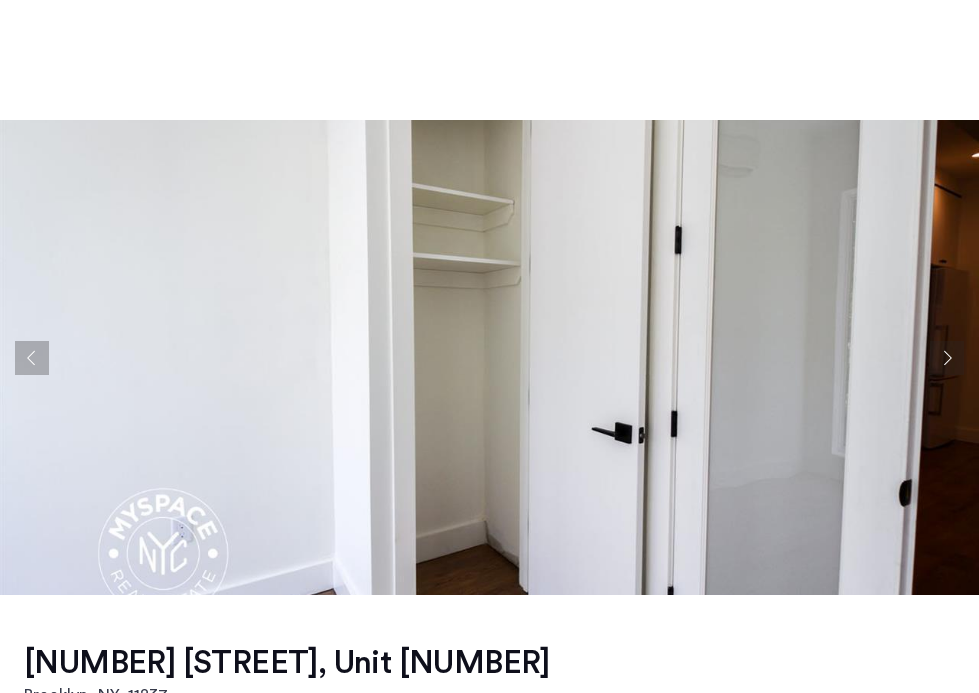 click 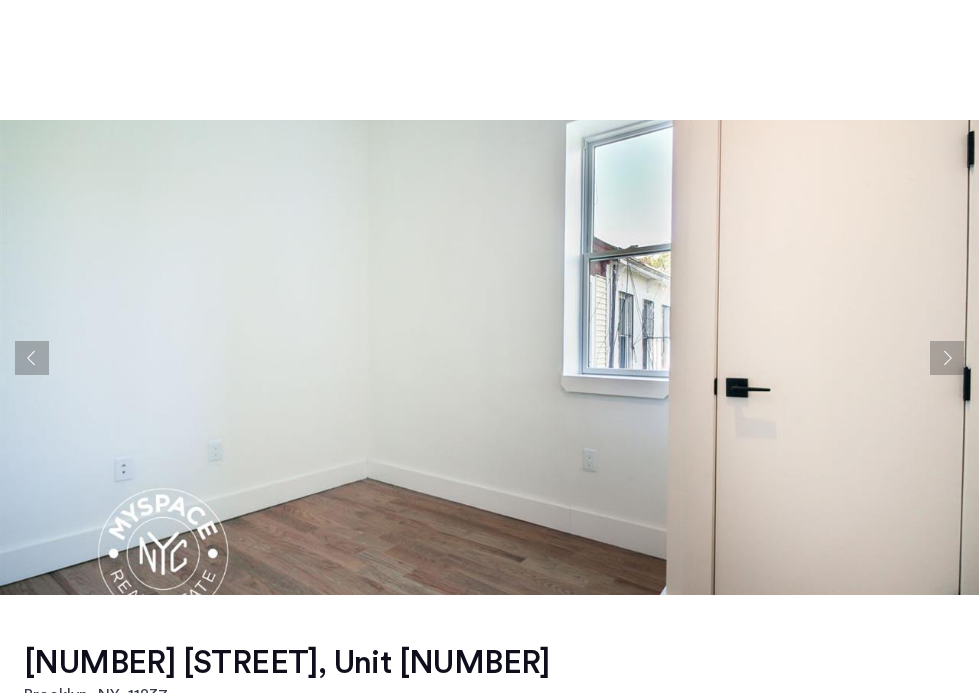 click 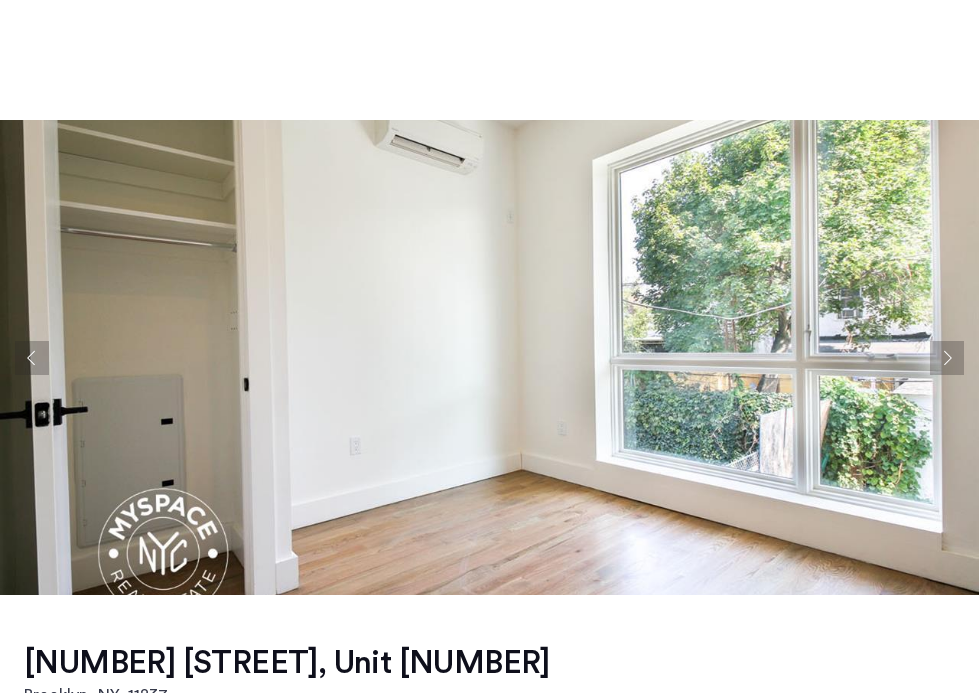 click 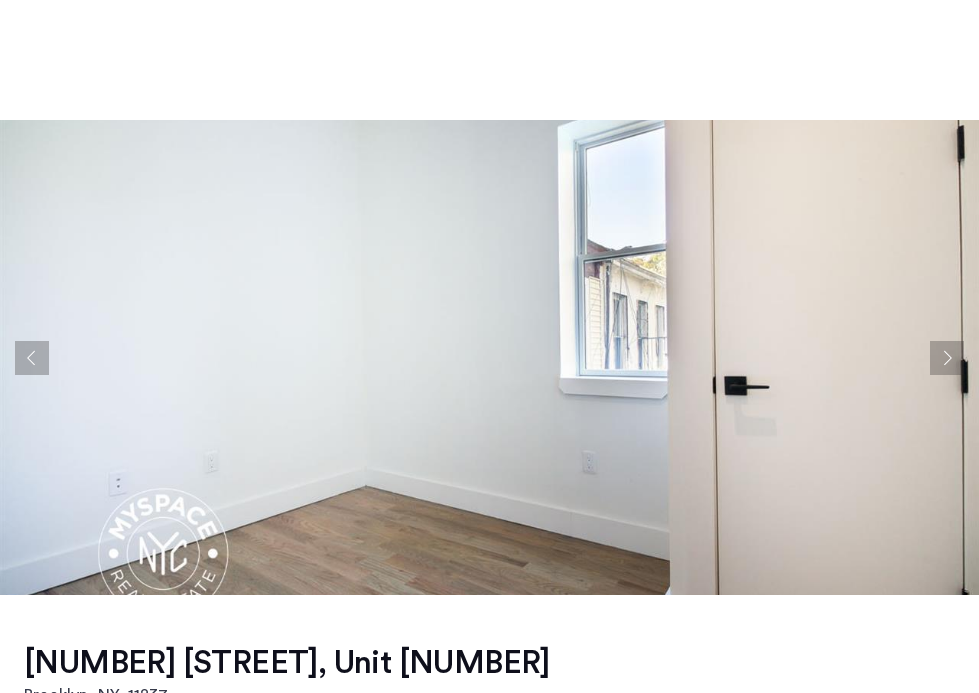 click 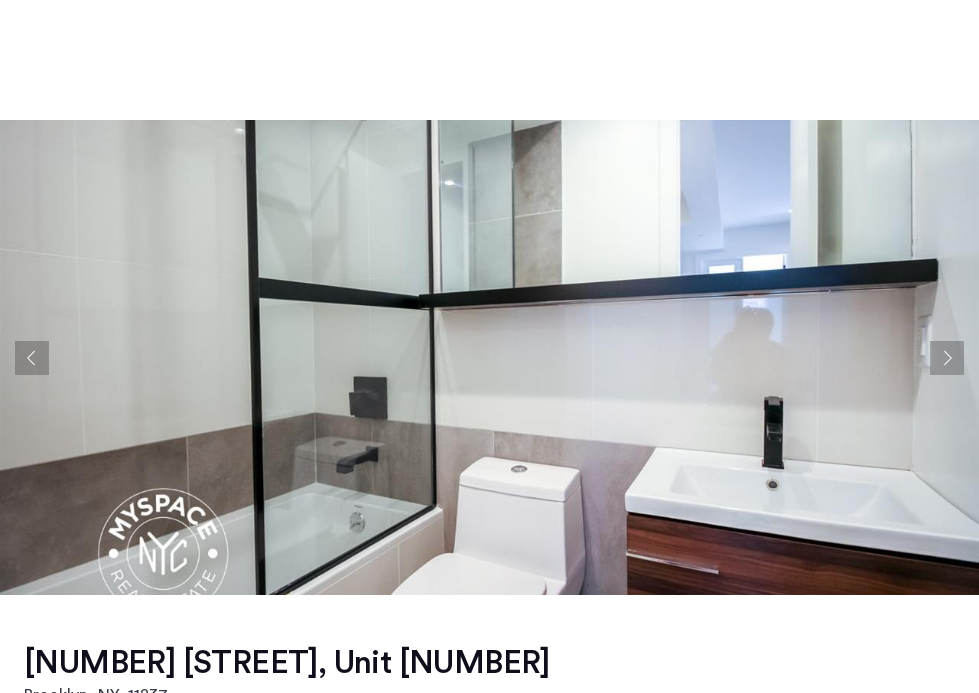 click 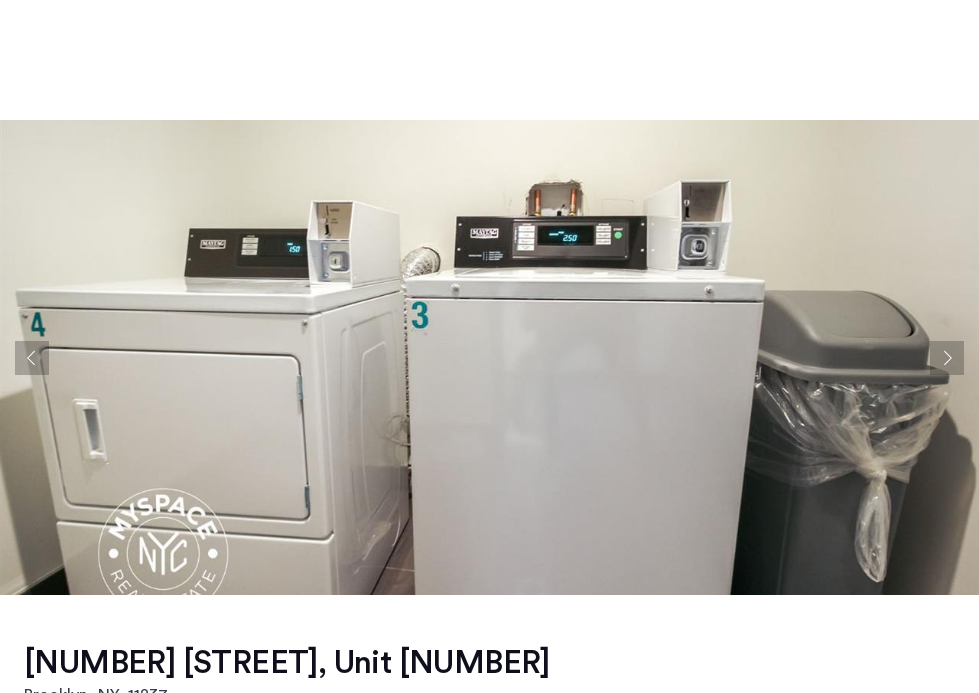 click 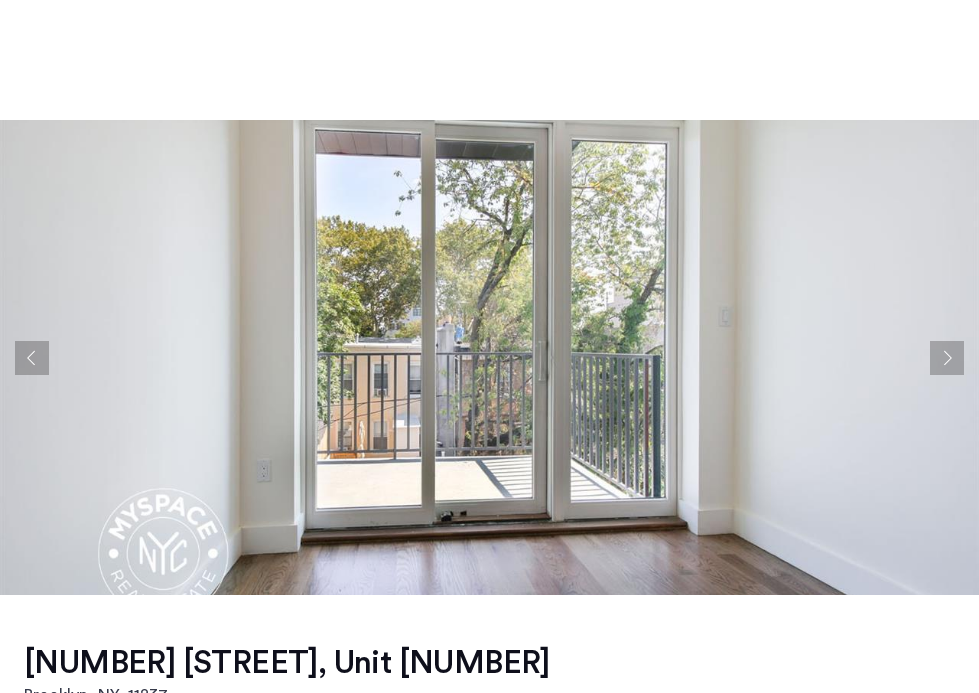 click 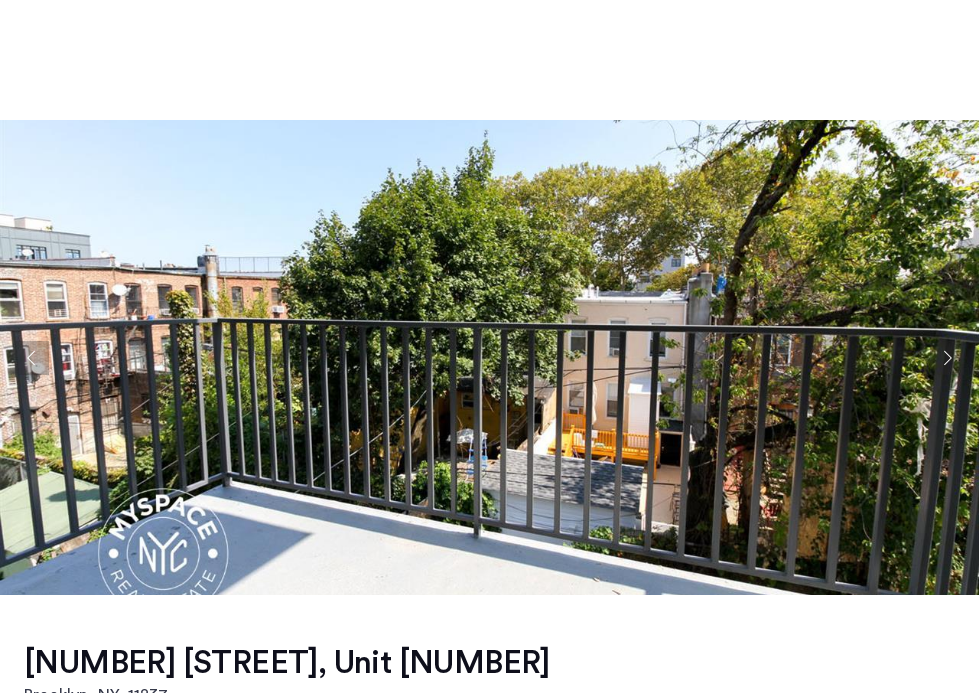 click 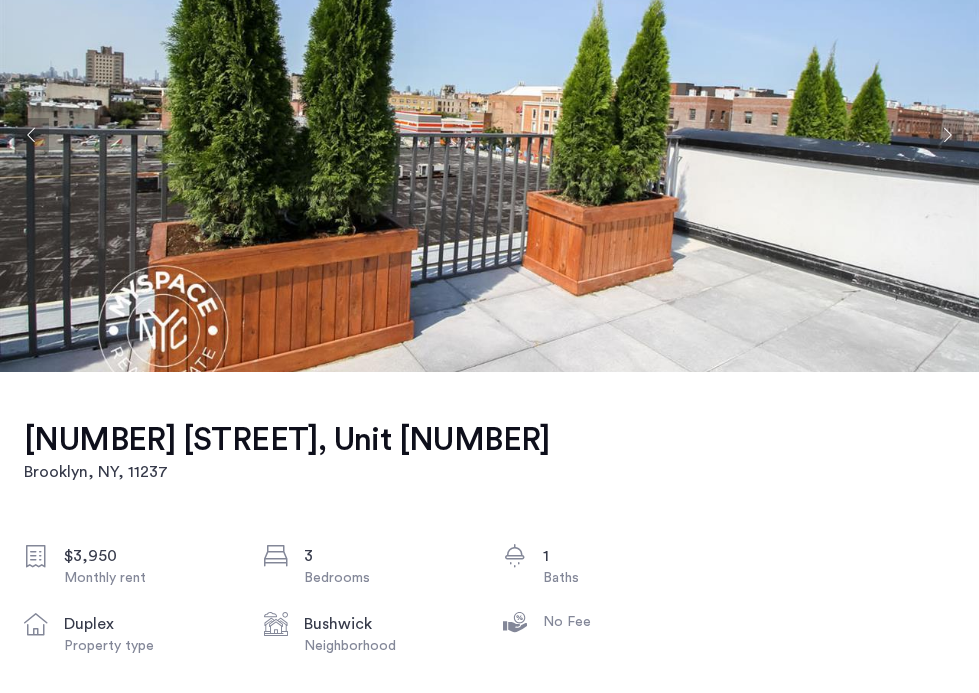 scroll, scrollTop: 624, scrollLeft: 0, axis: vertical 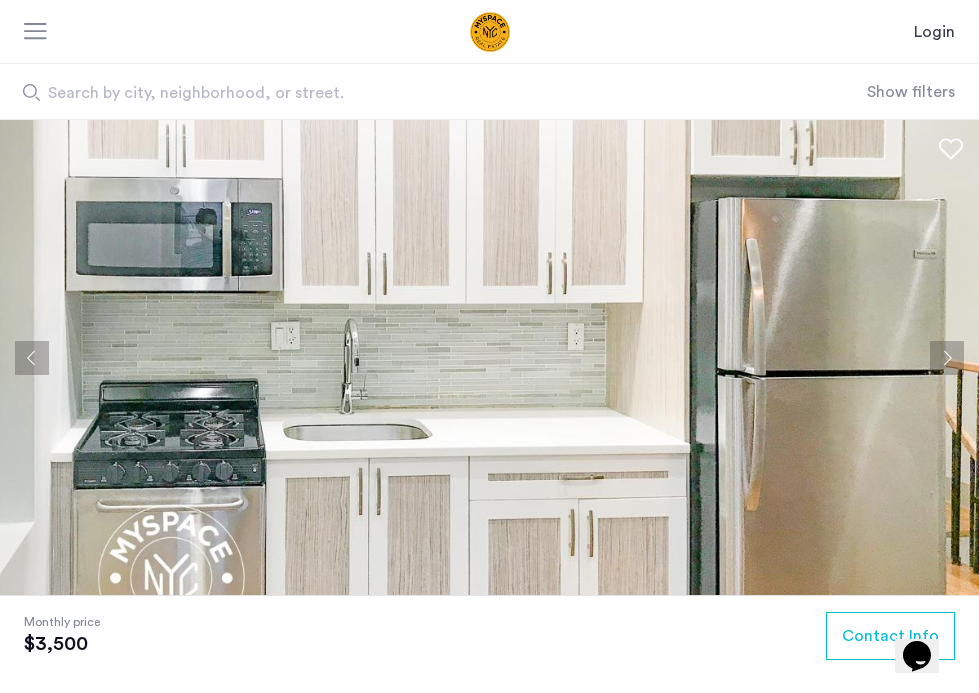 click 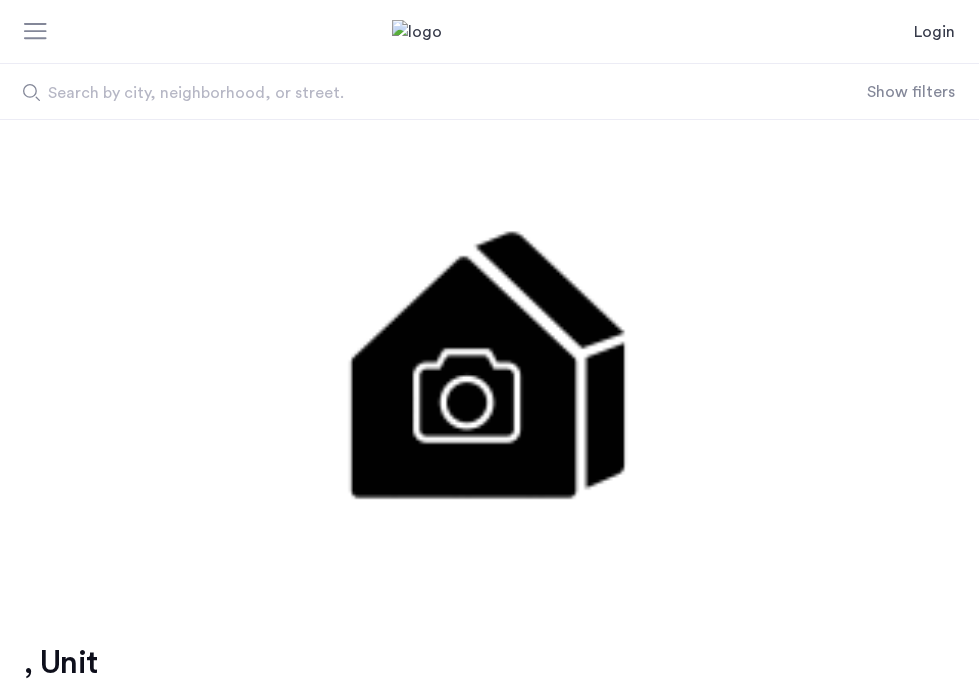 scroll, scrollTop: 0, scrollLeft: 0, axis: both 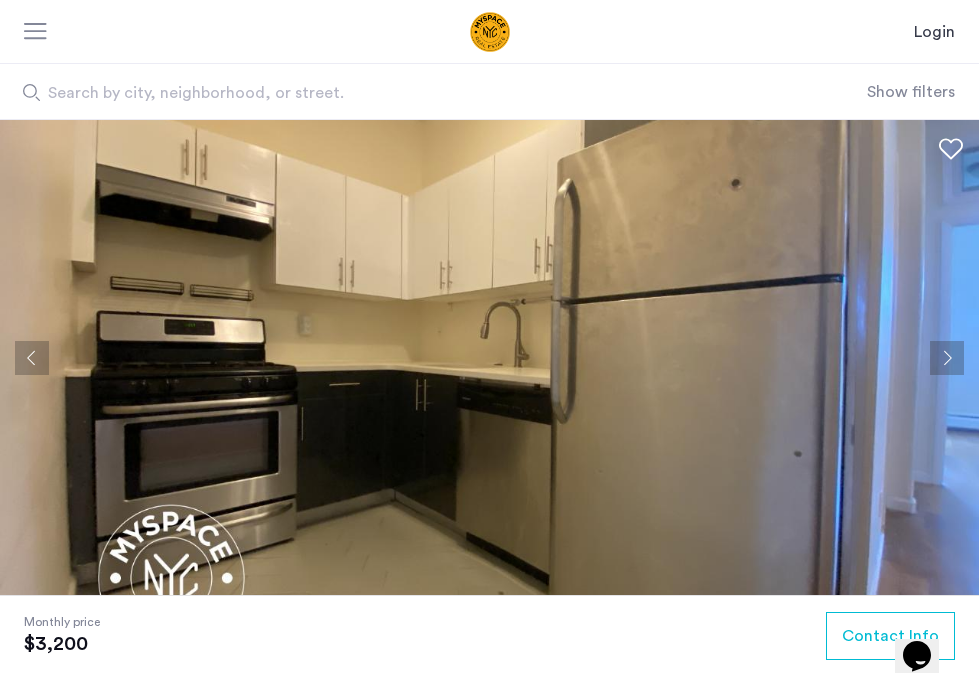 click 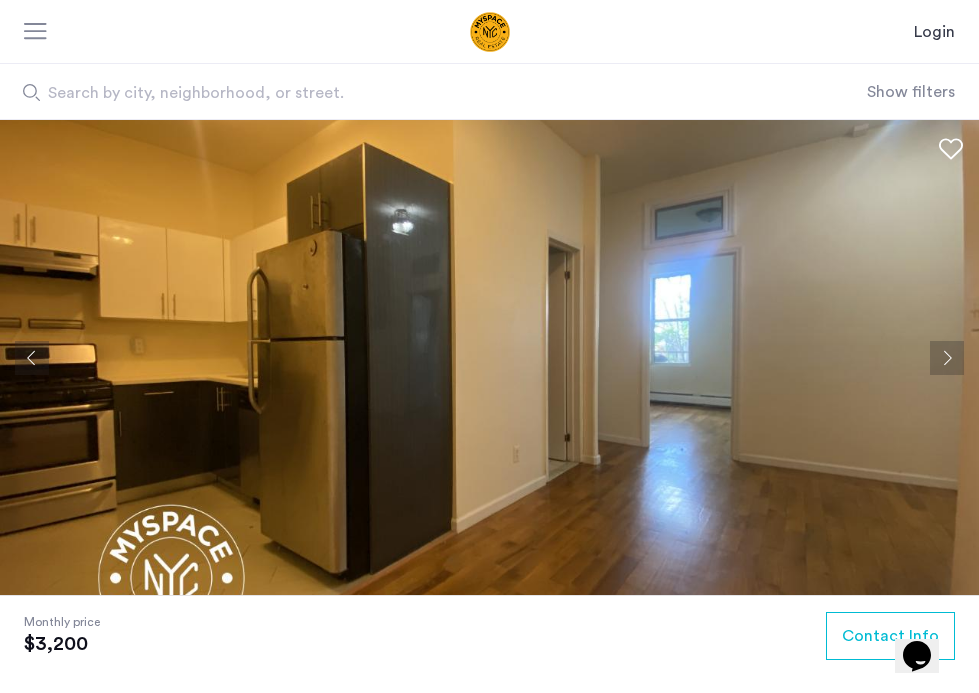 click 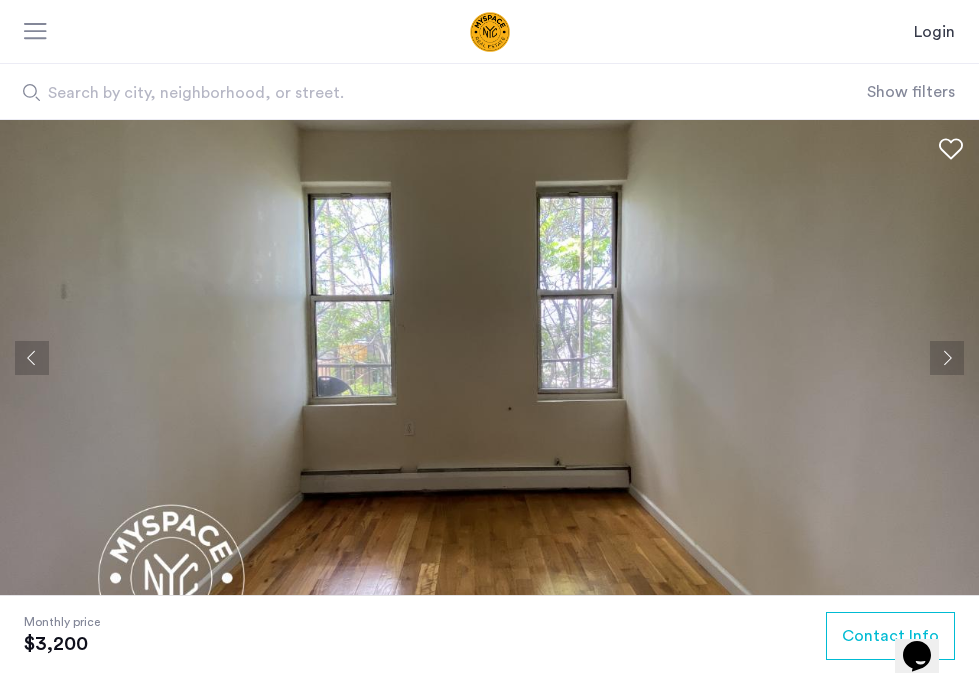 click 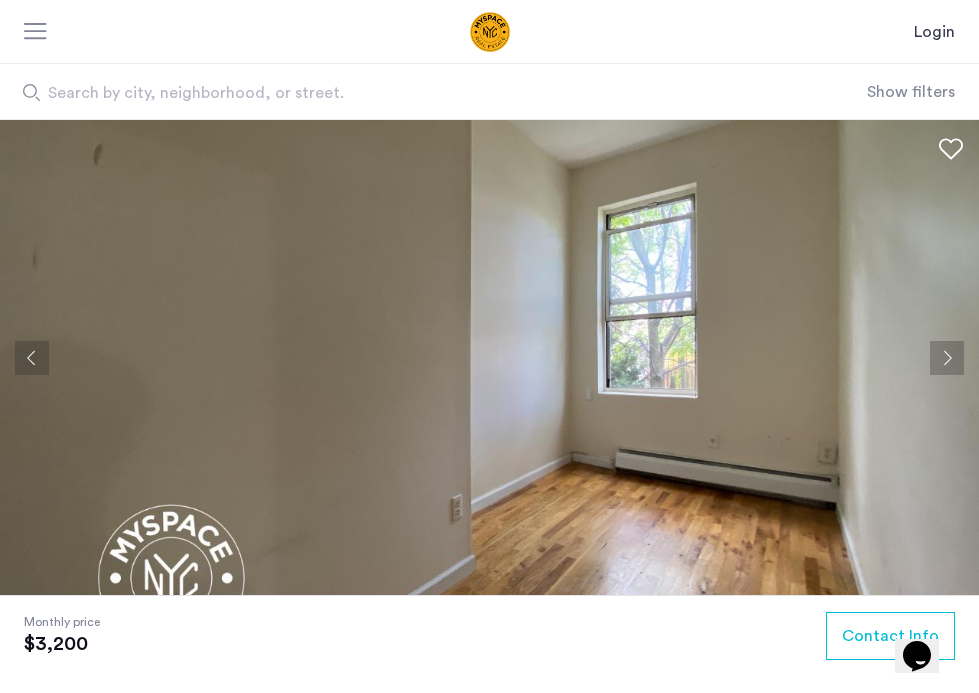 click 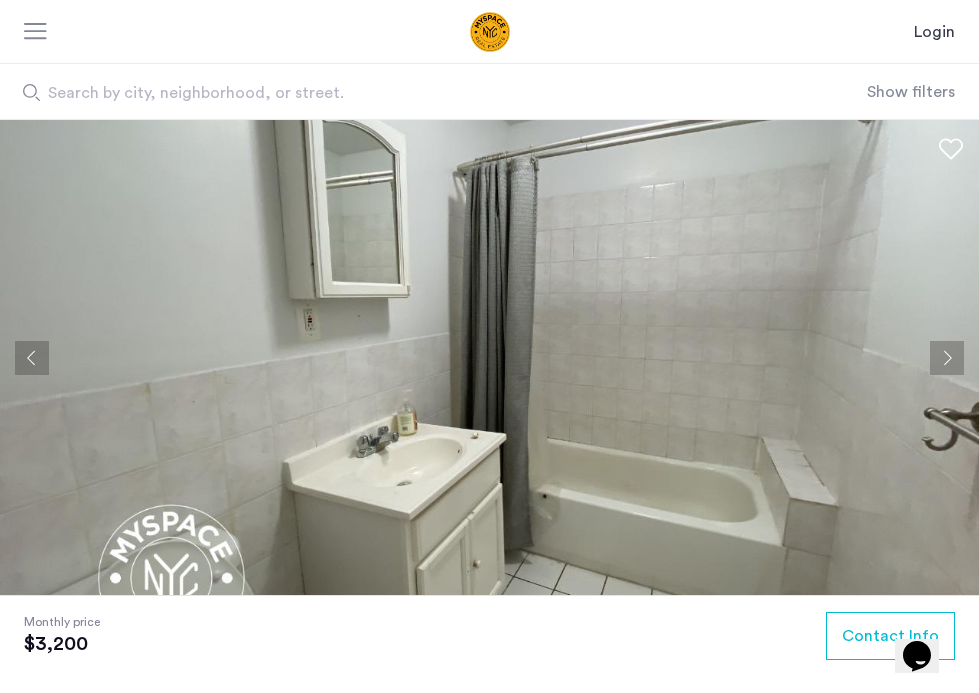 click 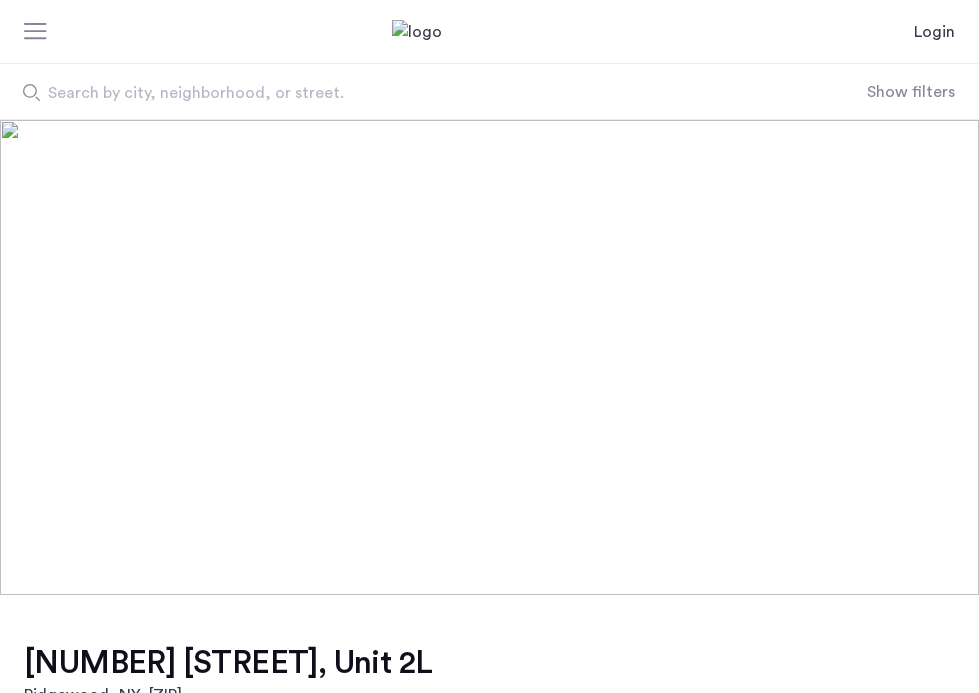 scroll, scrollTop: 0, scrollLeft: 0, axis: both 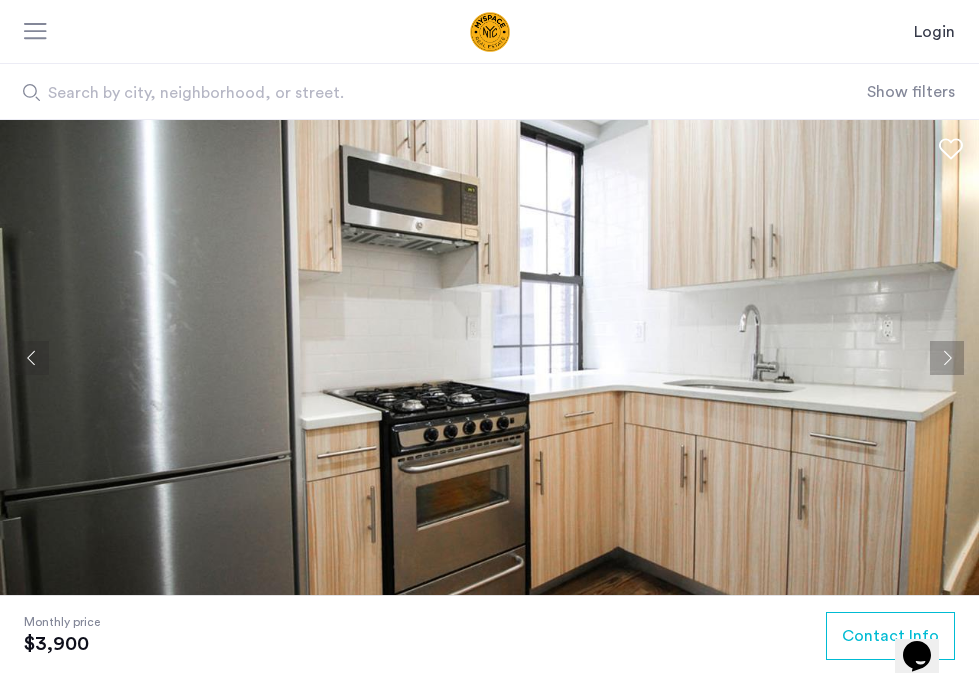 click 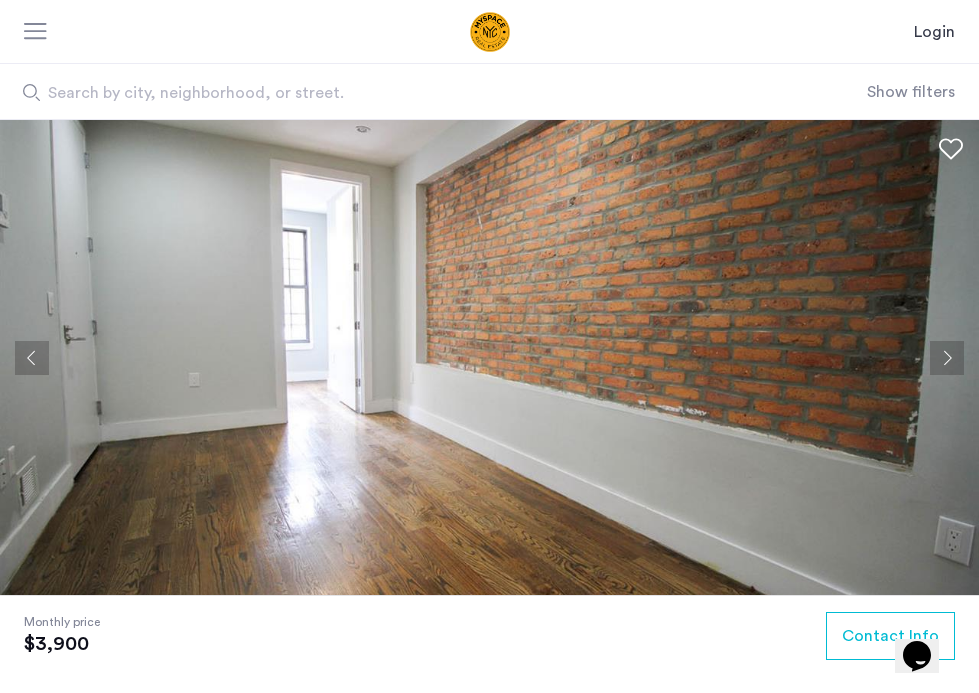 click 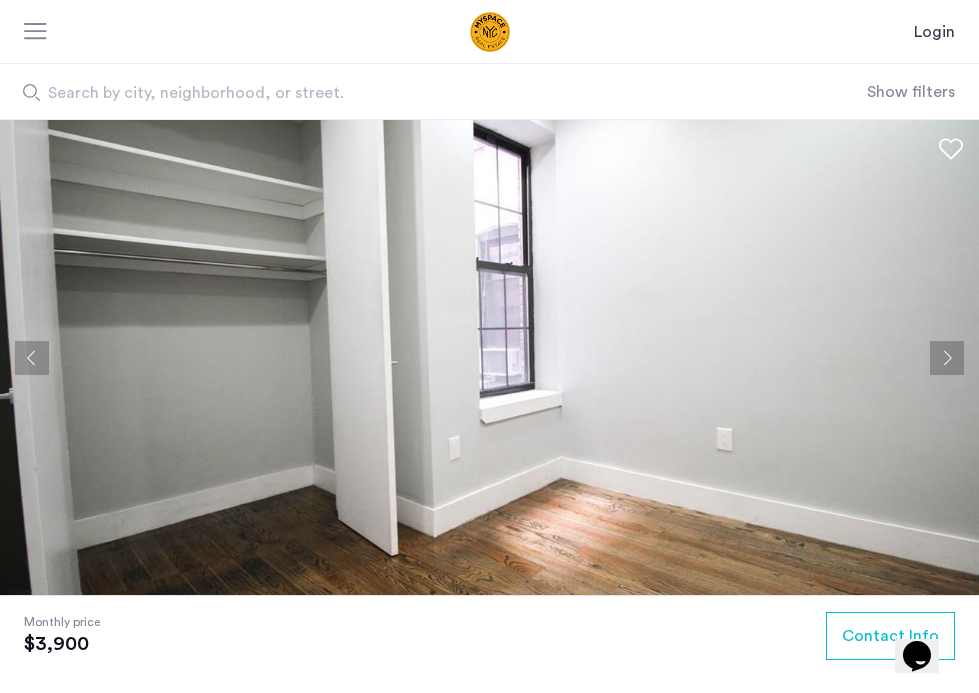 click 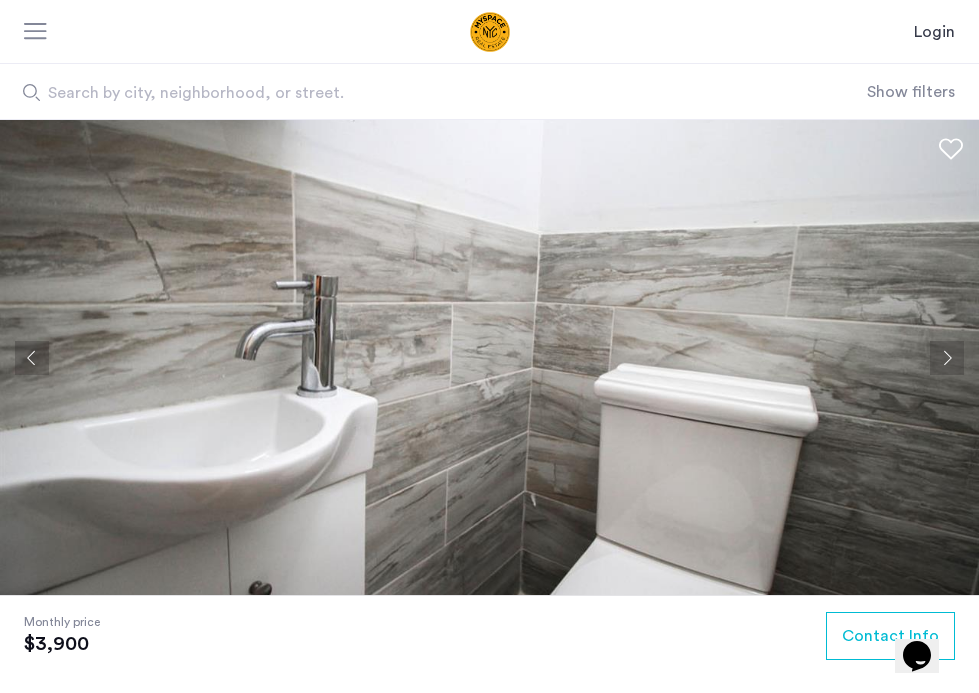 click 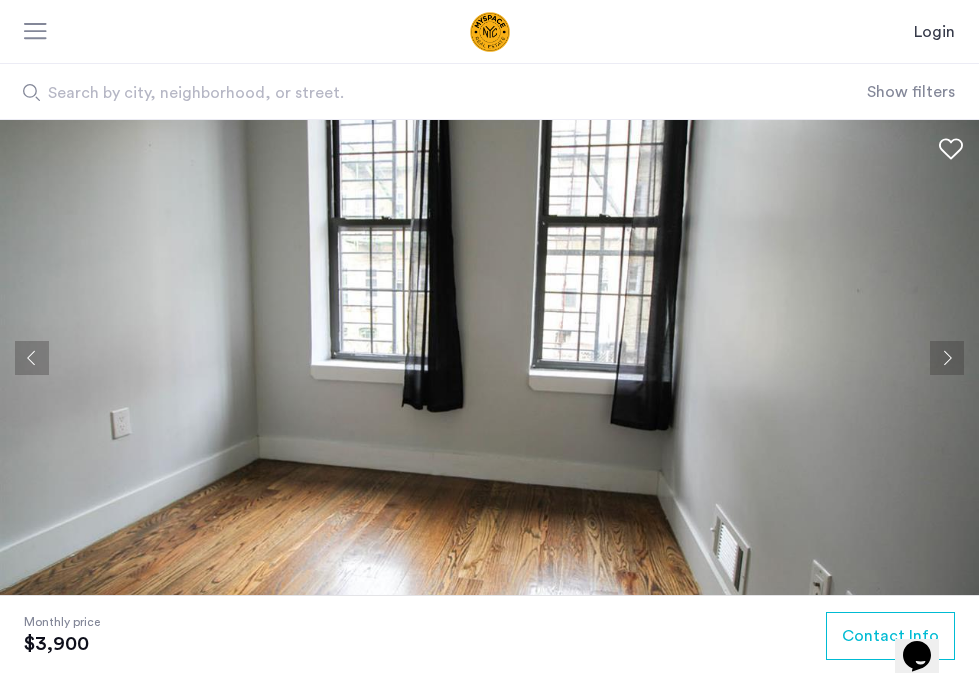click 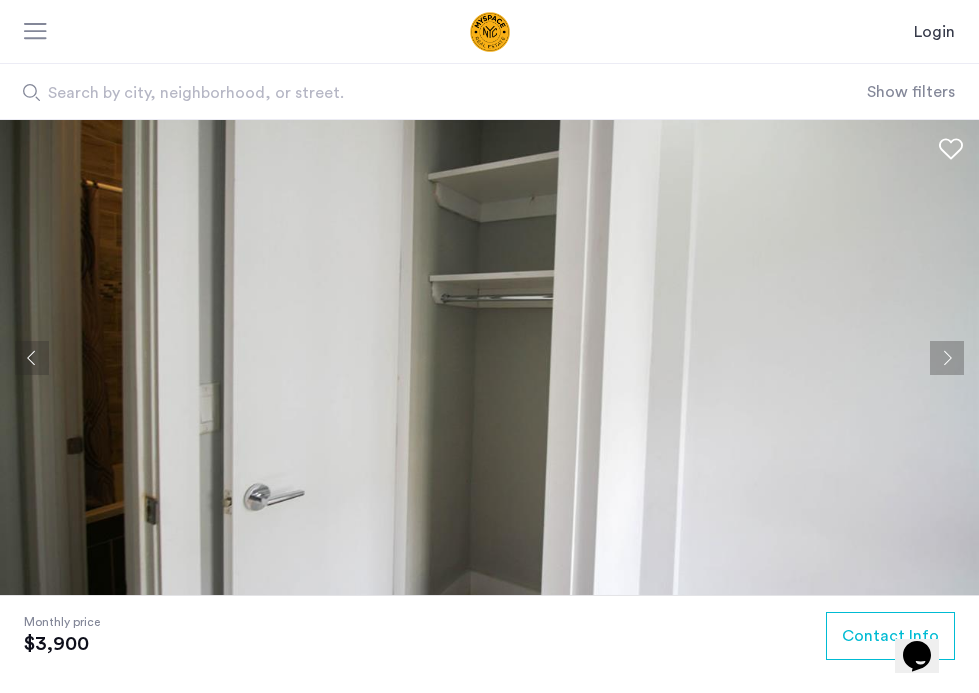 click 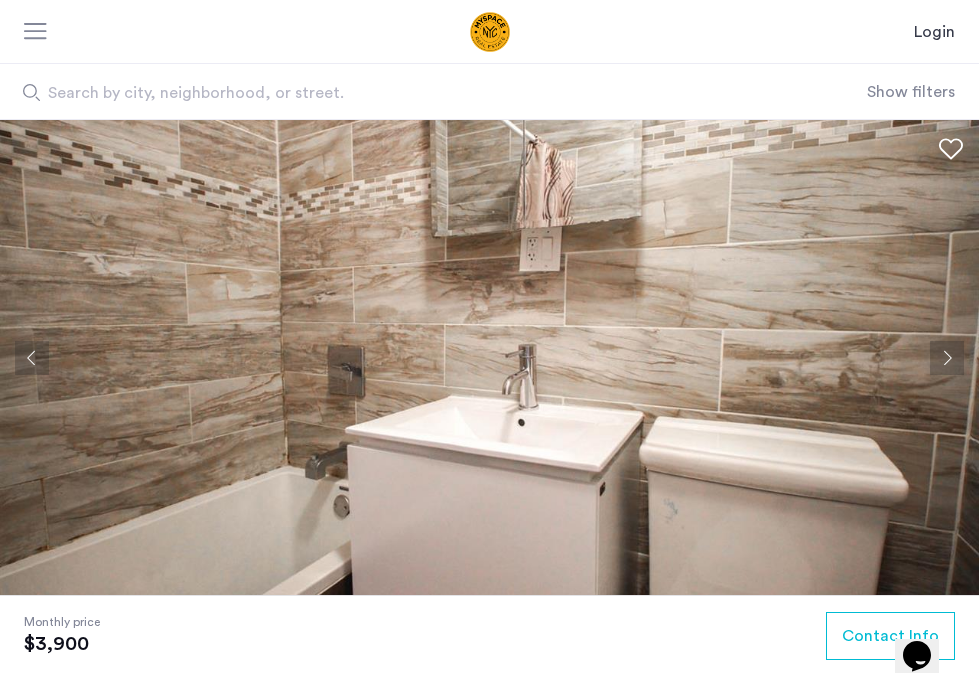 click 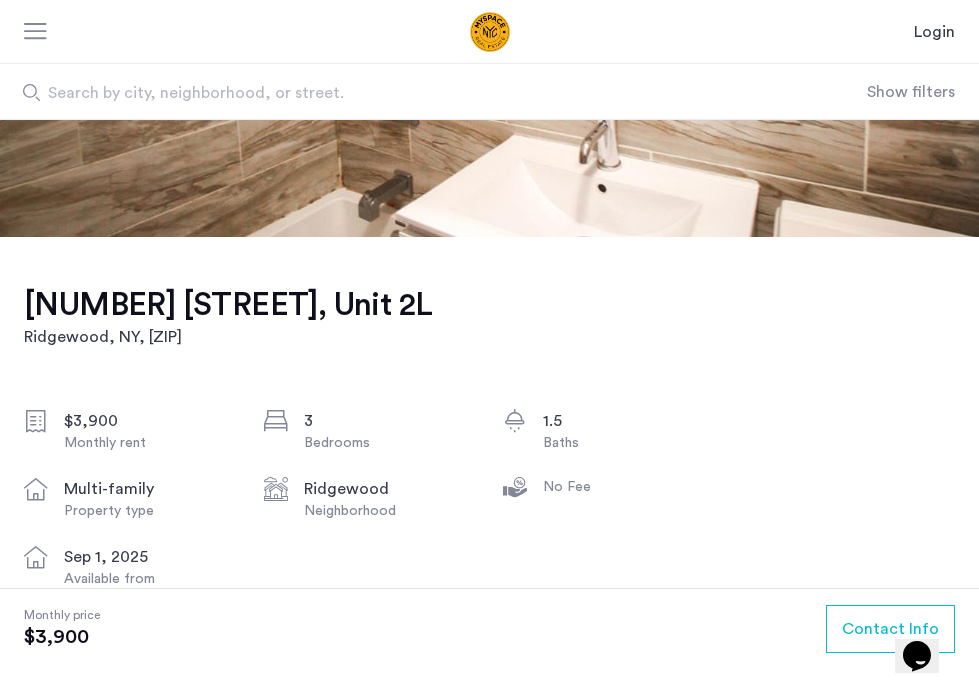 scroll, scrollTop: 376, scrollLeft: 0, axis: vertical 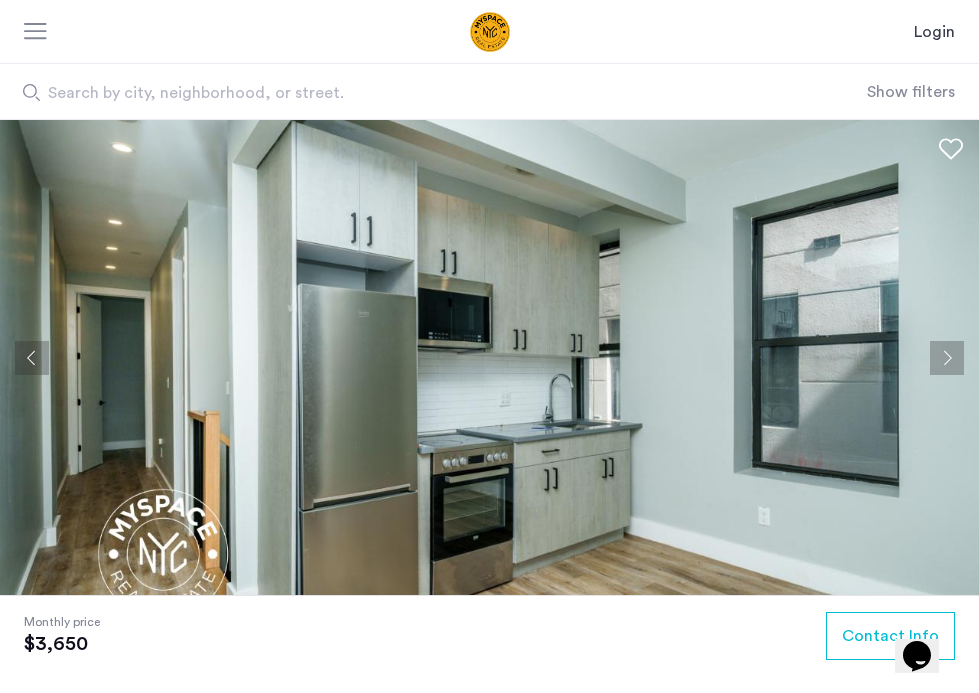 click 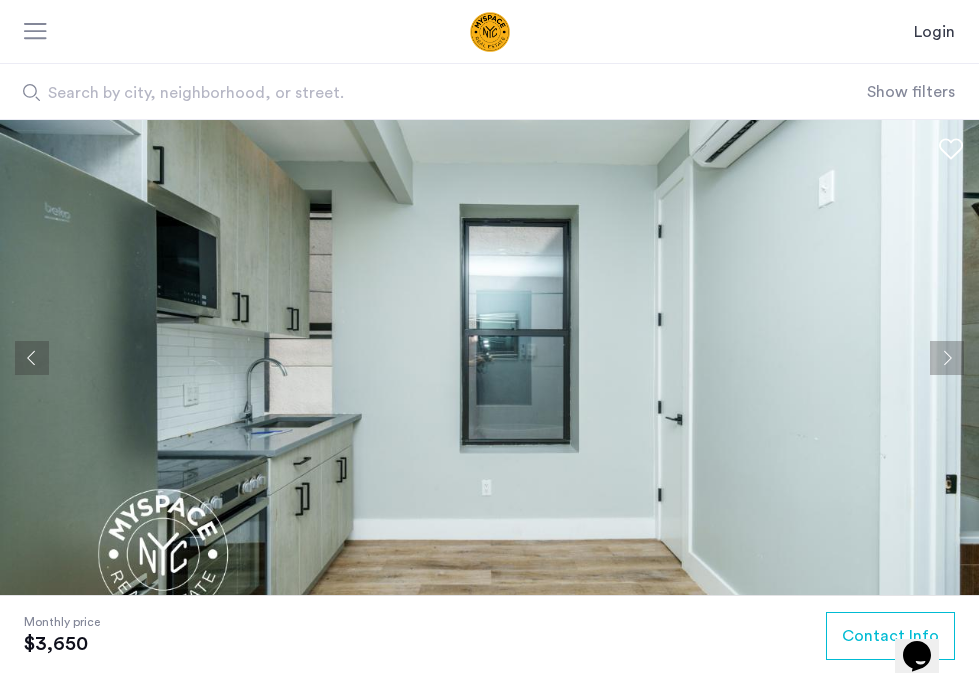 click 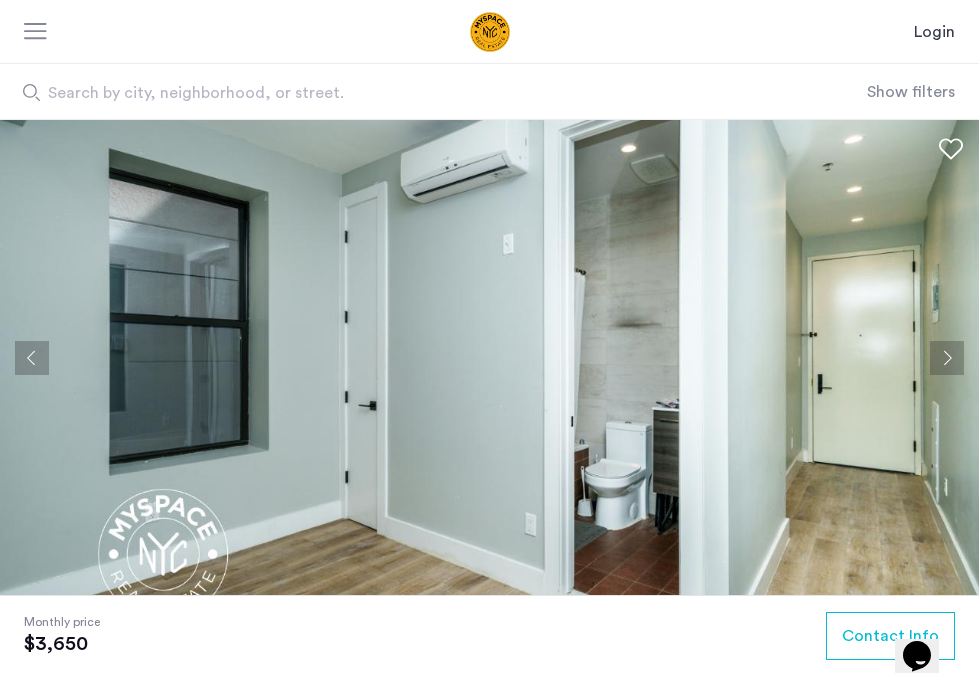 click 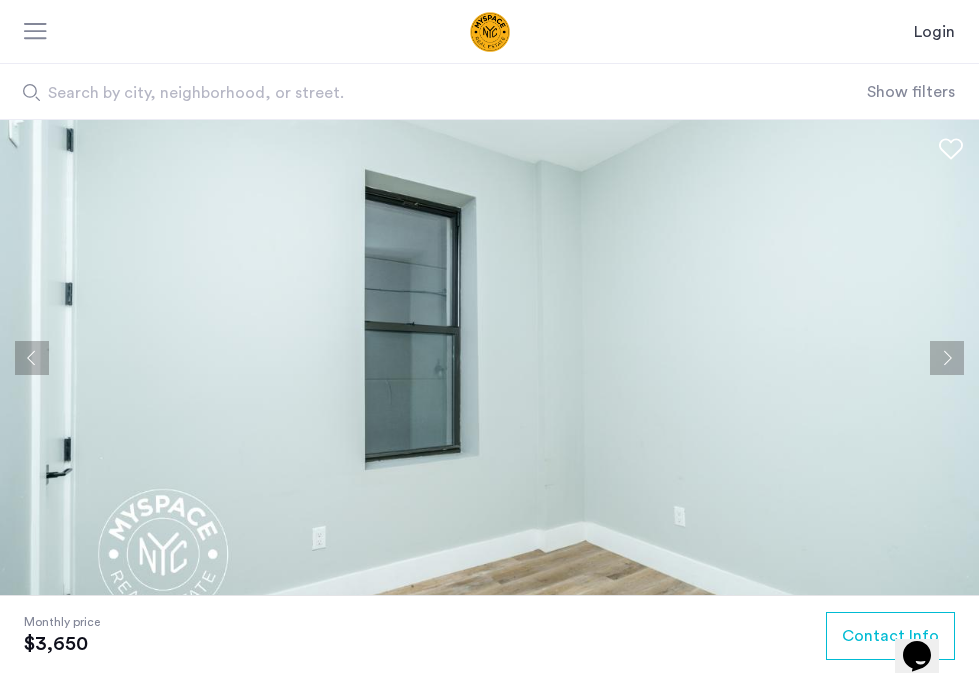 click 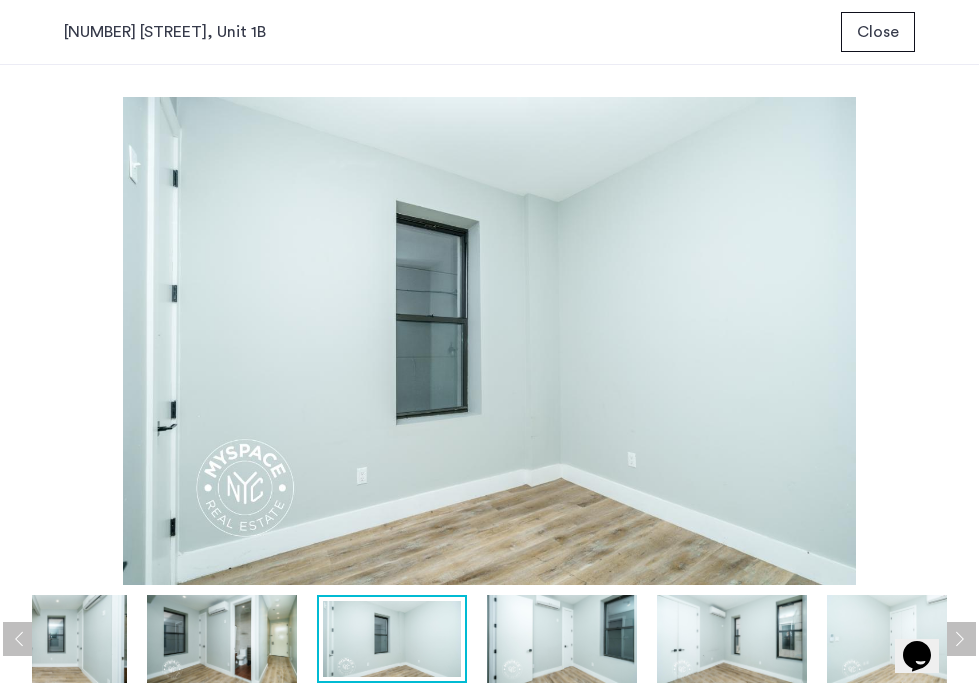 click on "prev next prev next" at bounding box center (489, 379) 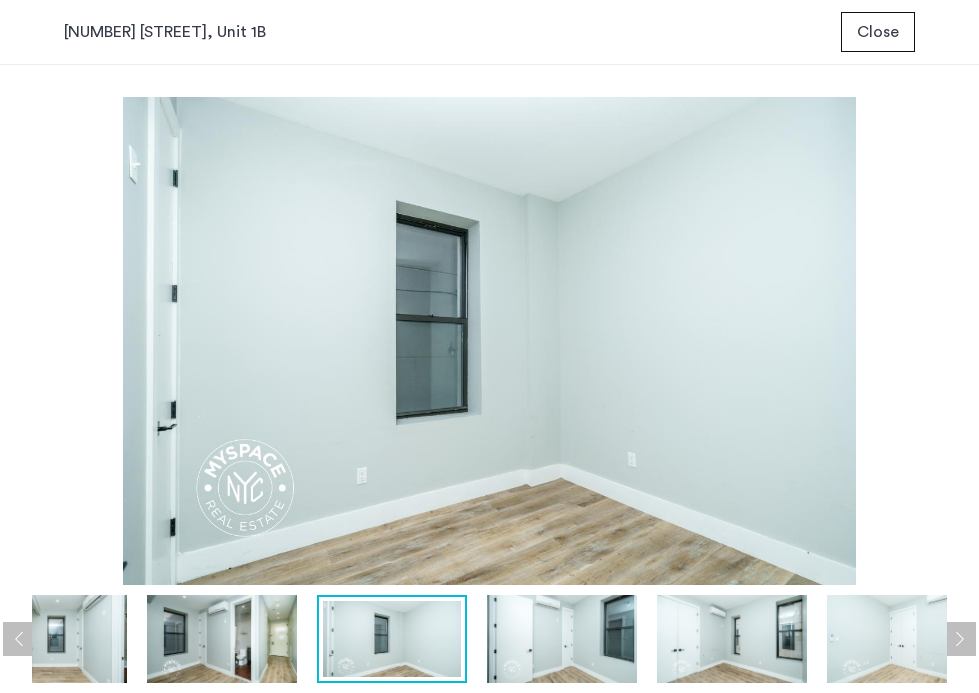 click at bounding box center (959, 639) 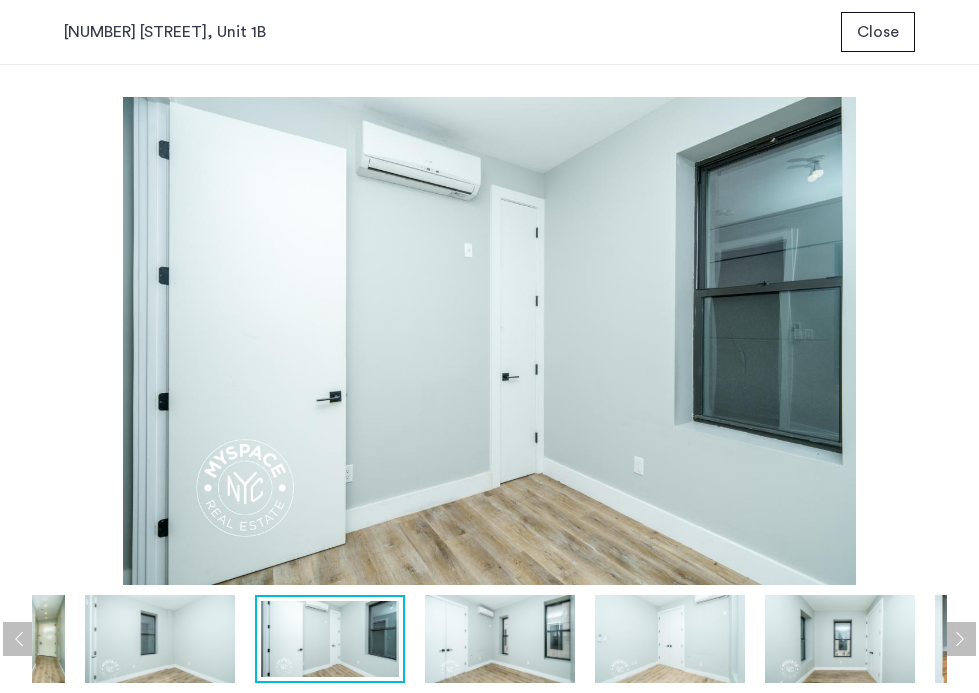 click at bounding box center (959, 639) 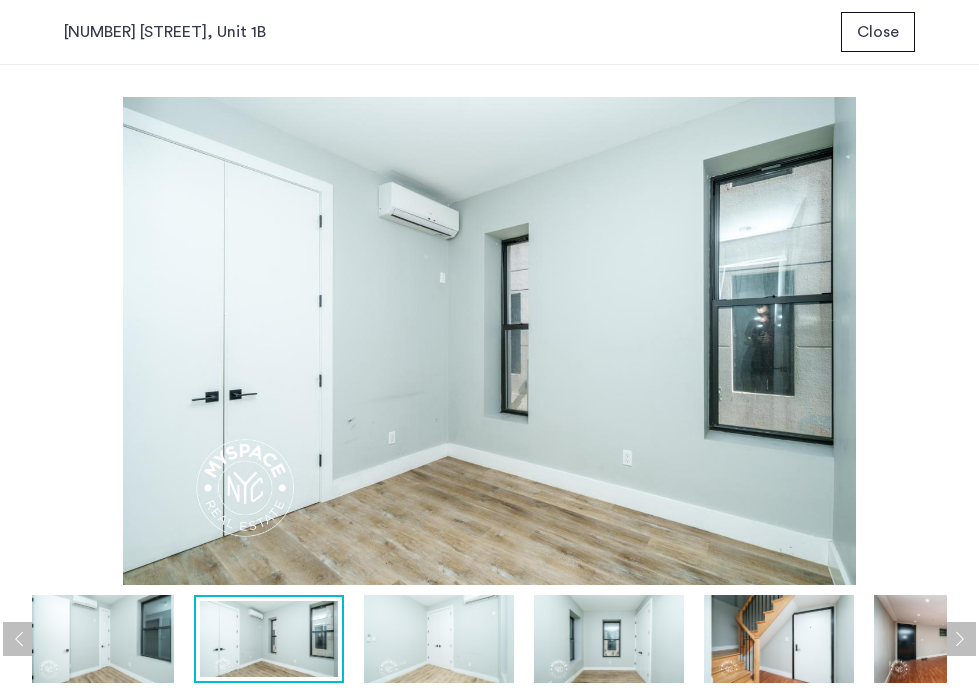 click at bounding box center (959, 639) 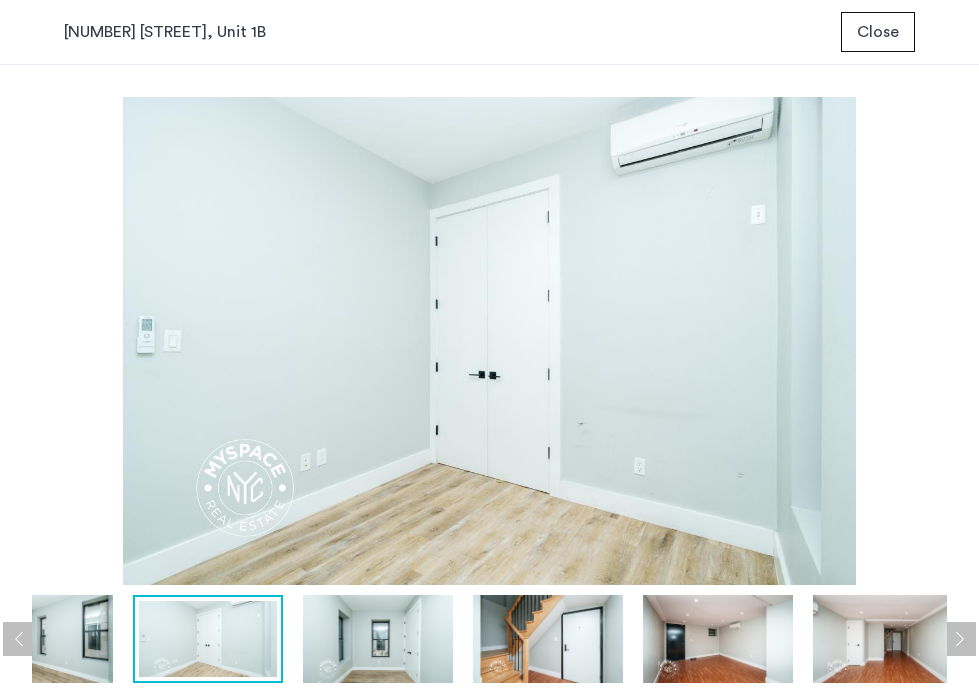 click at bounding box center [959, 639] 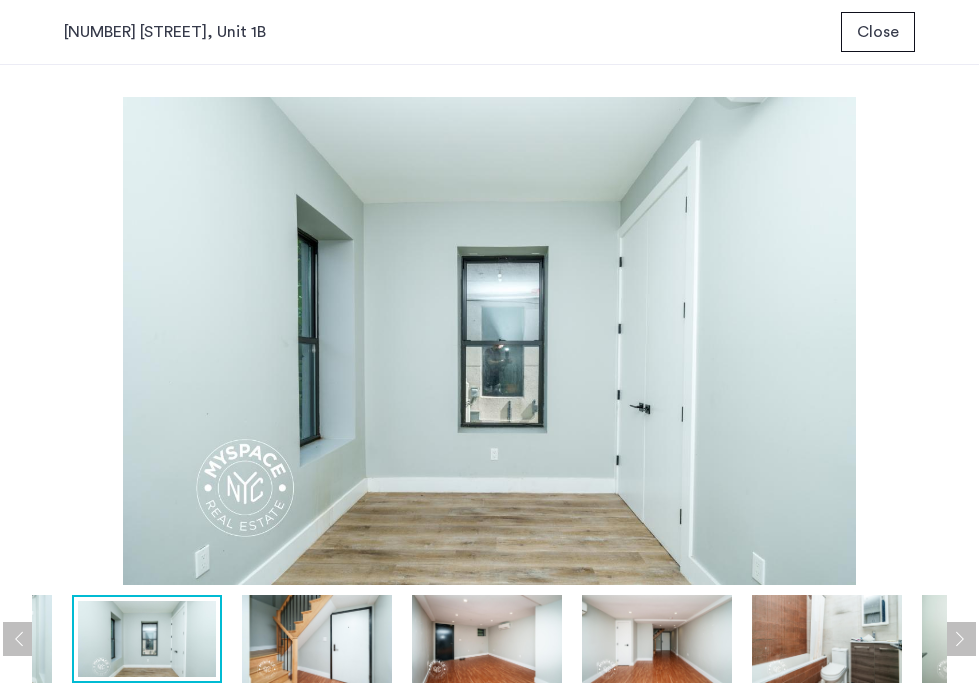 click at bounding box center [959, 639] 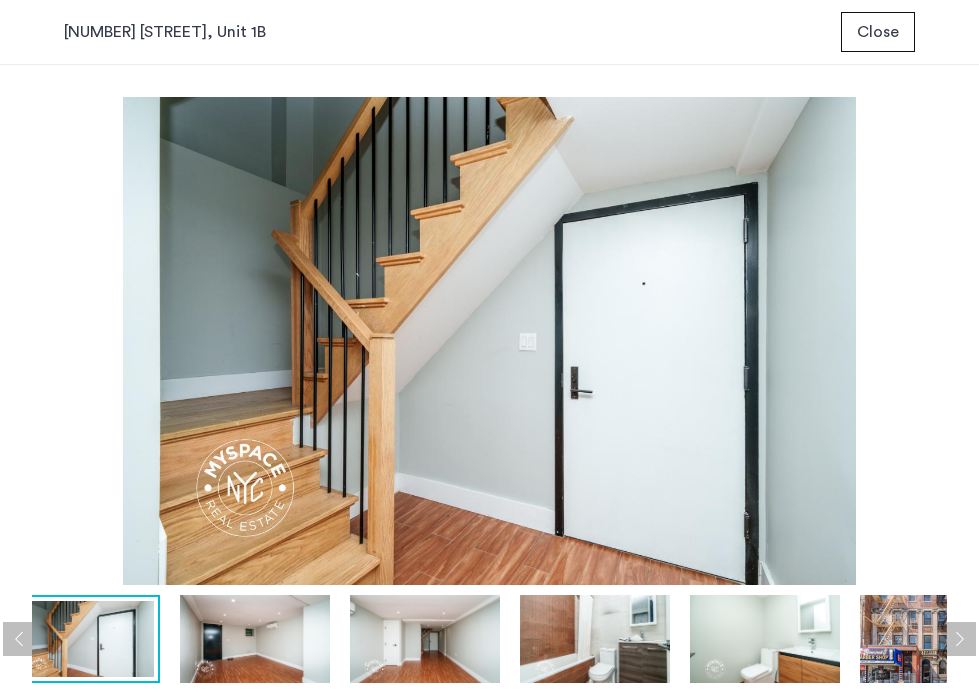 click at bounding box center [959, 639] 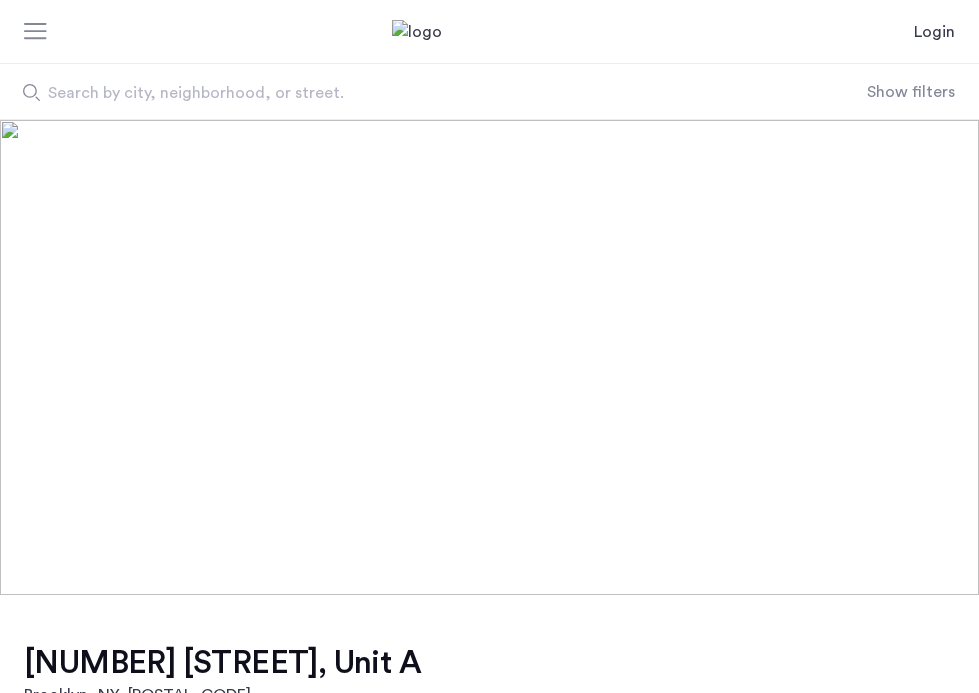 scroll, scrollTop: 0, scrollLeft: 0, axis: both 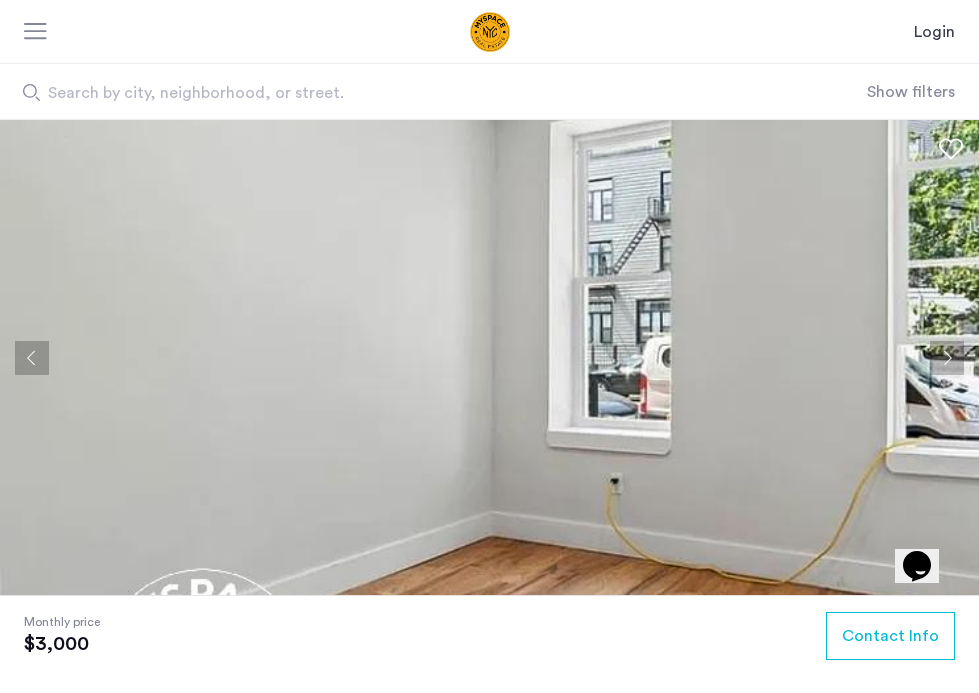 click 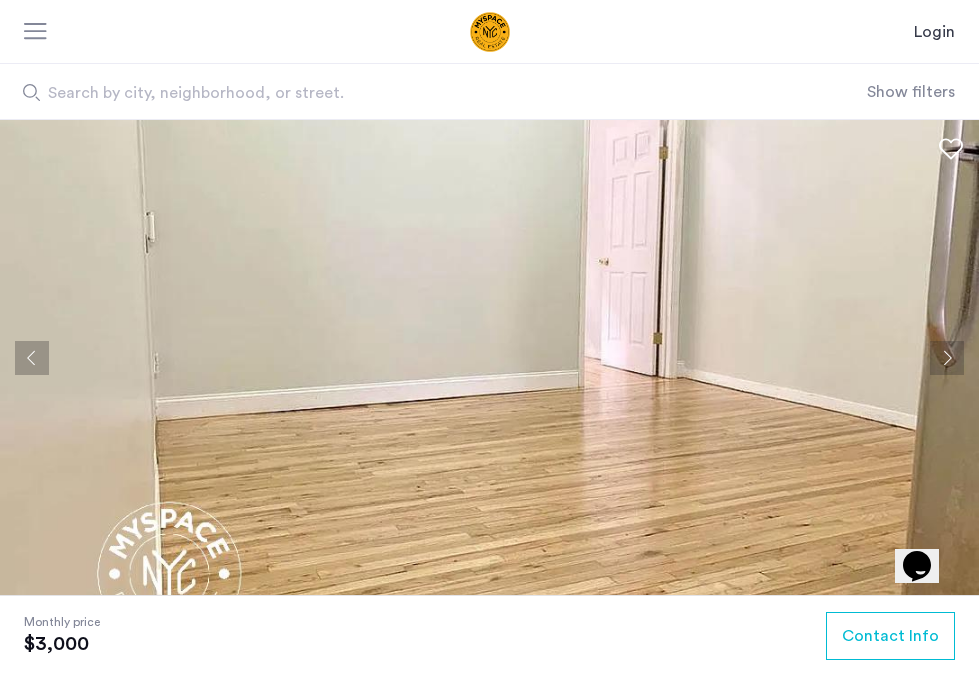 click 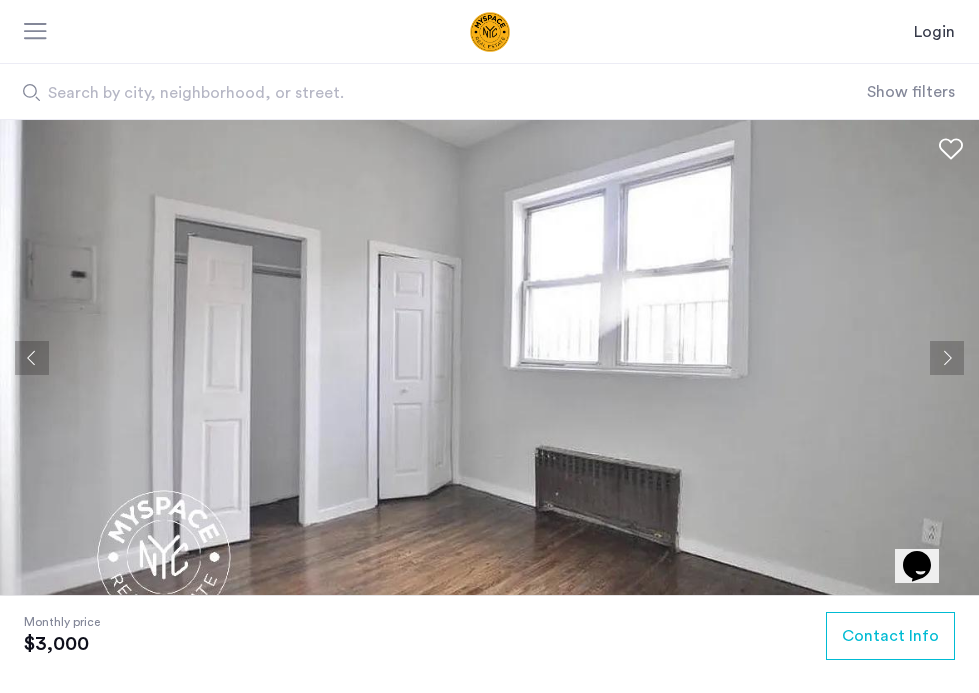 click 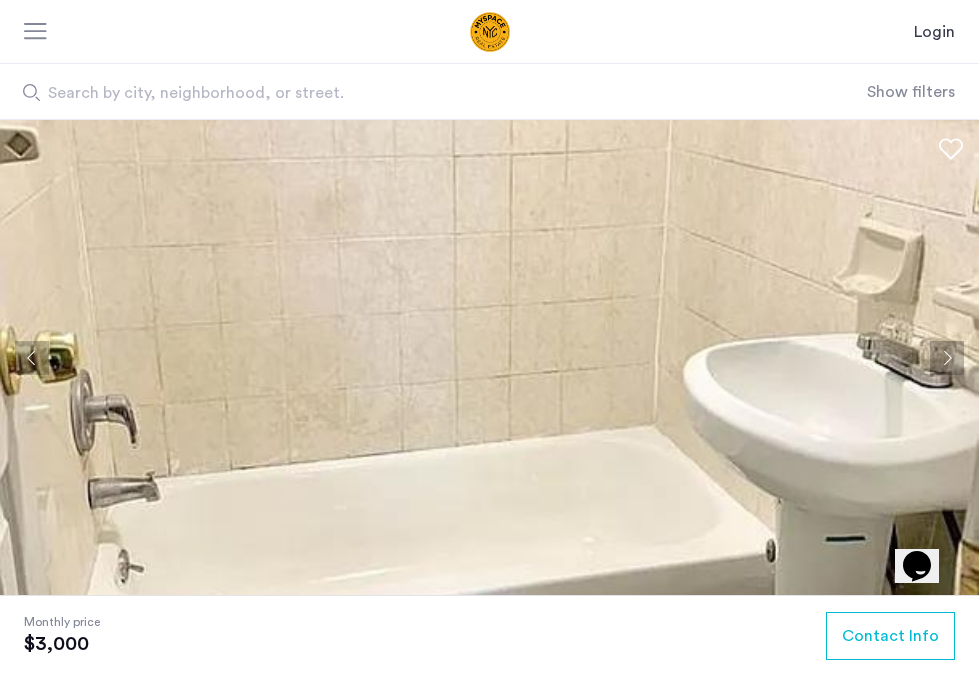 click 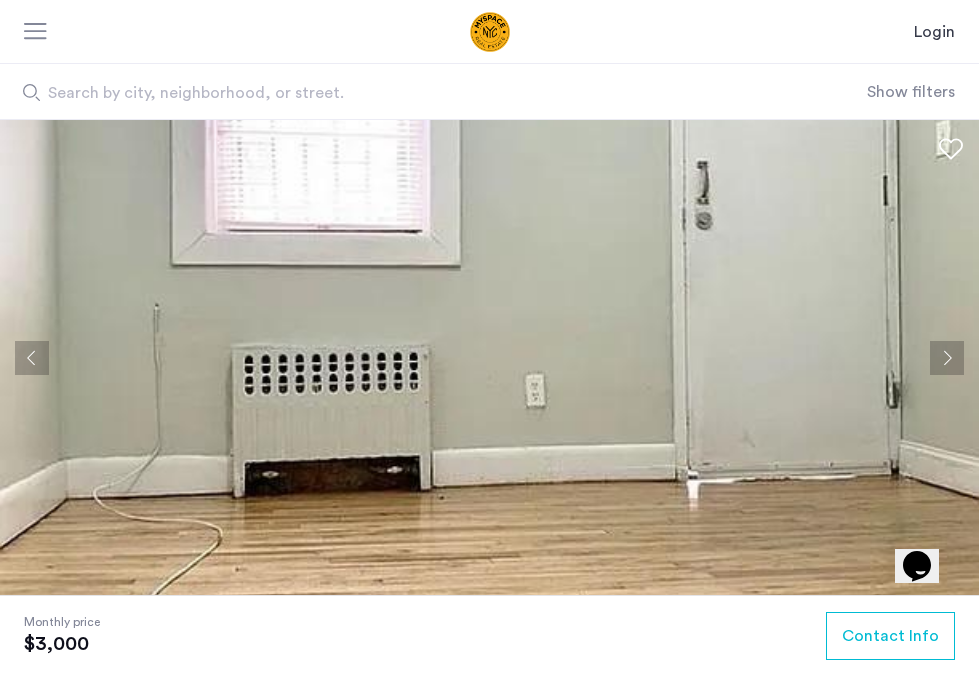 click 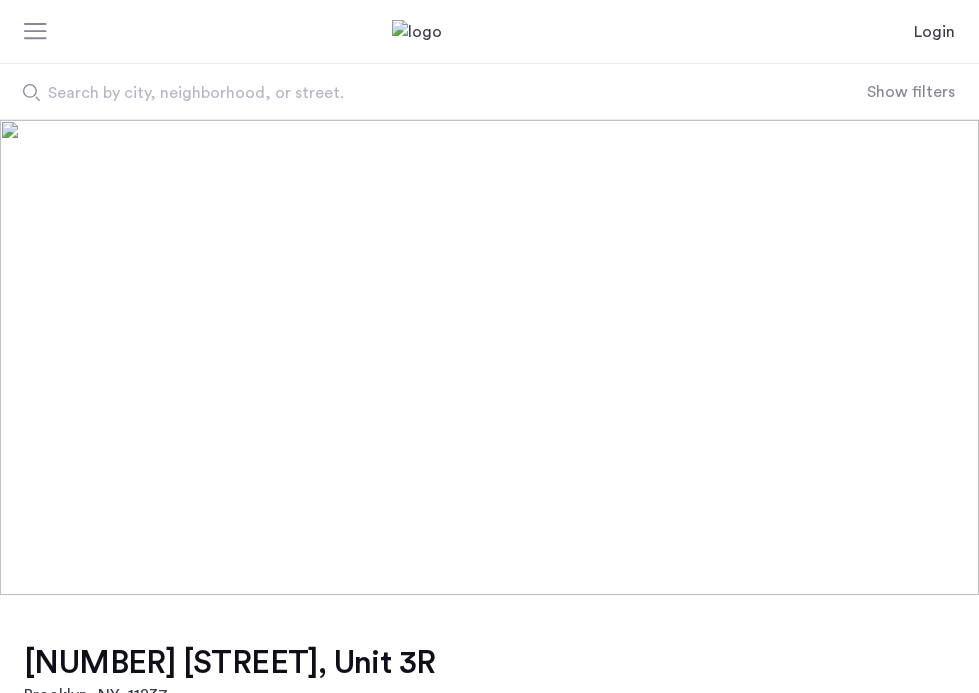 scroll, scrollTop: 0, scrollLeft: 0, axis: both 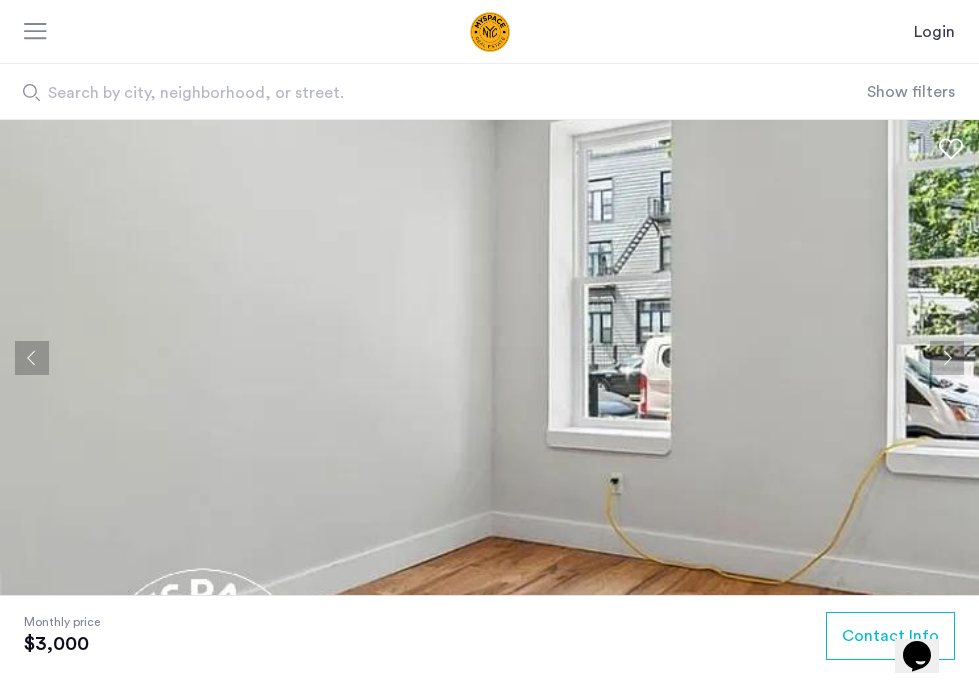 click 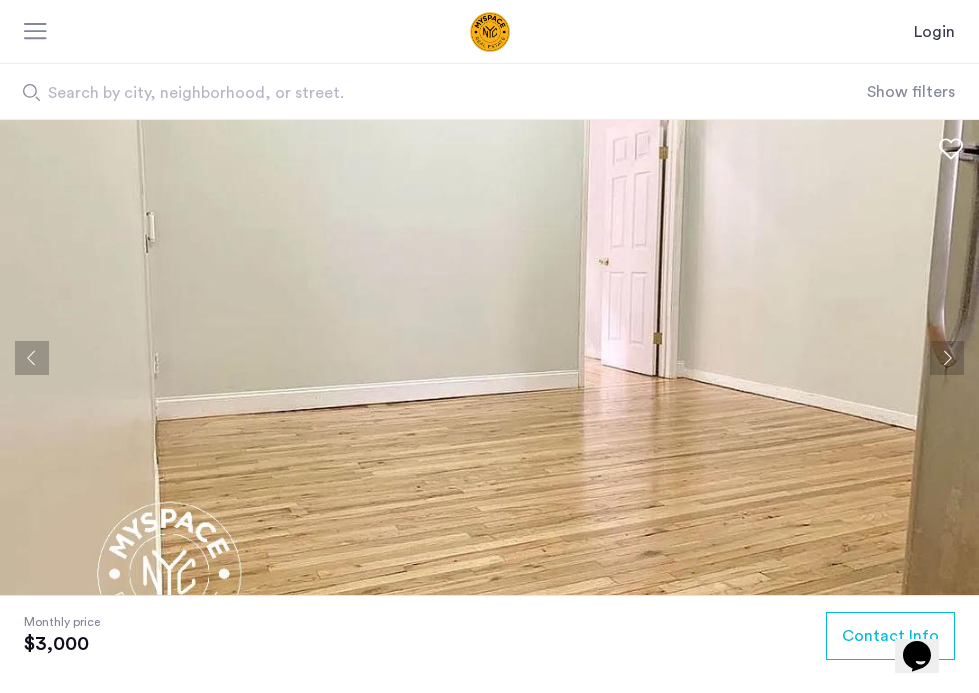 click 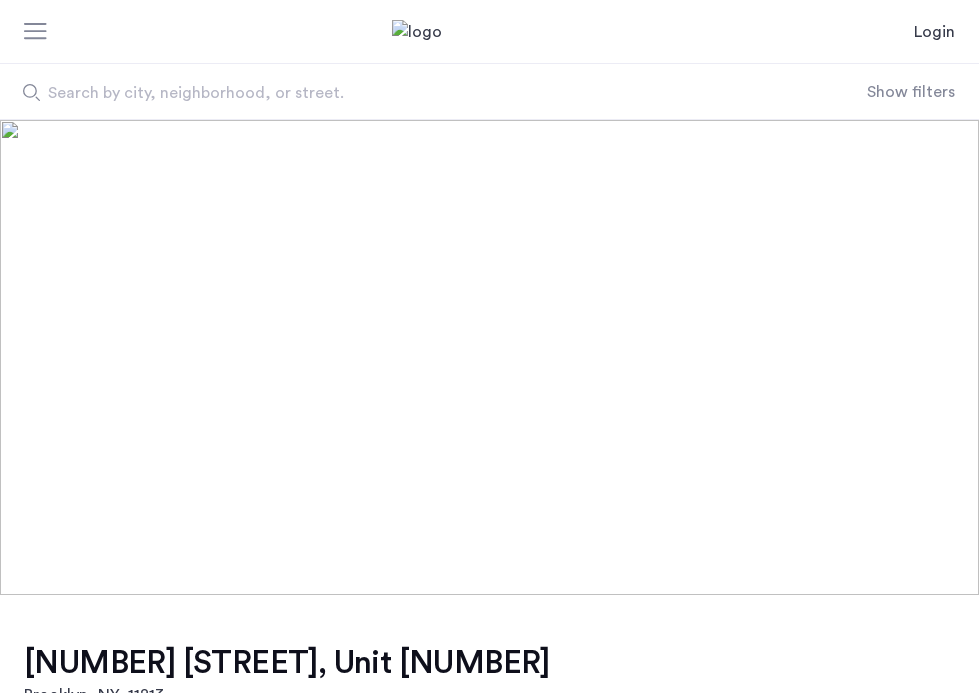 scroll, scrollTop: 0, scrollLeft: 0, axis: both 